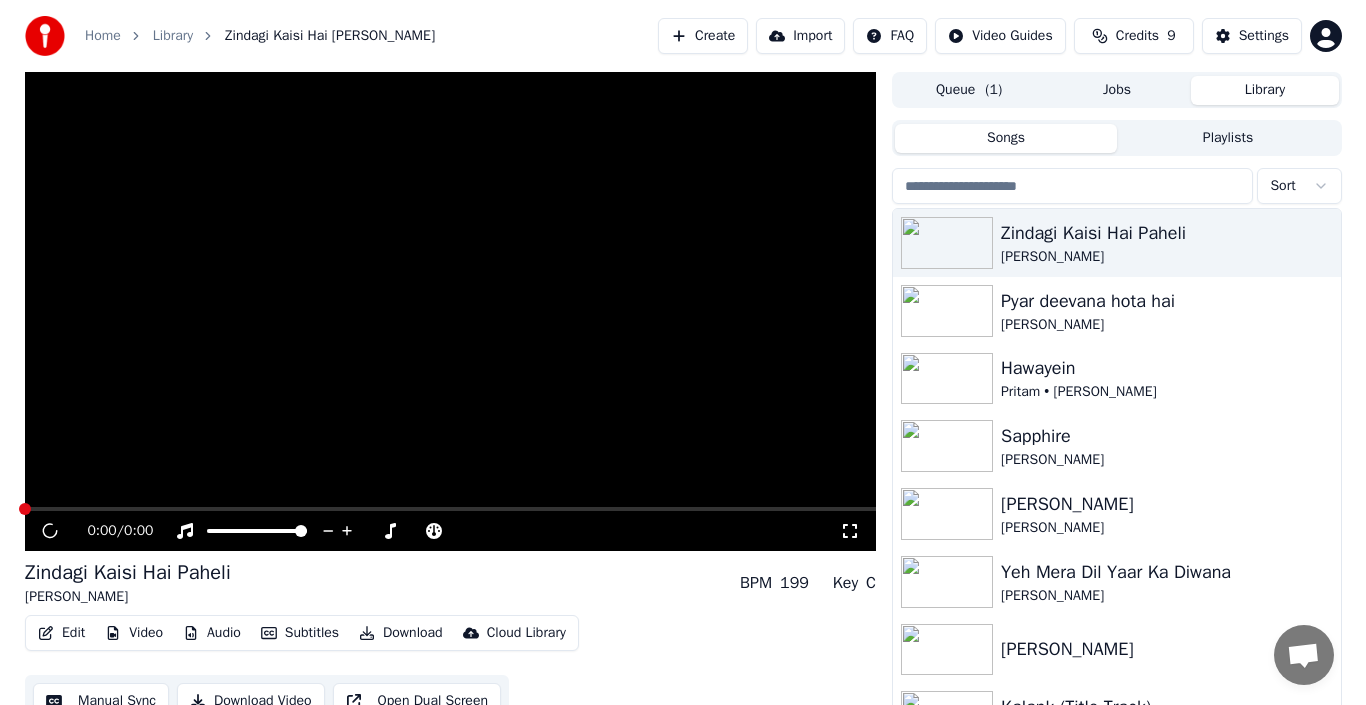 scroll, scrollTop: 0, scrollLeft: 0, axis: both 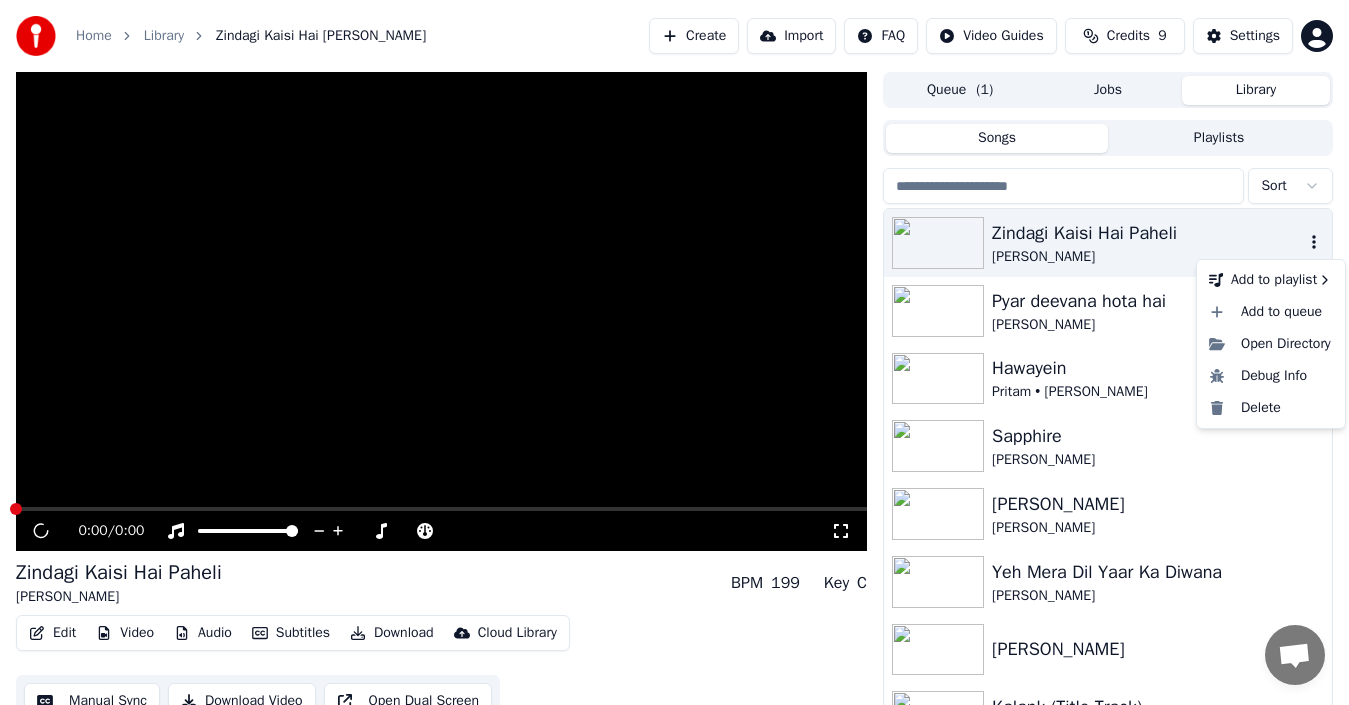click 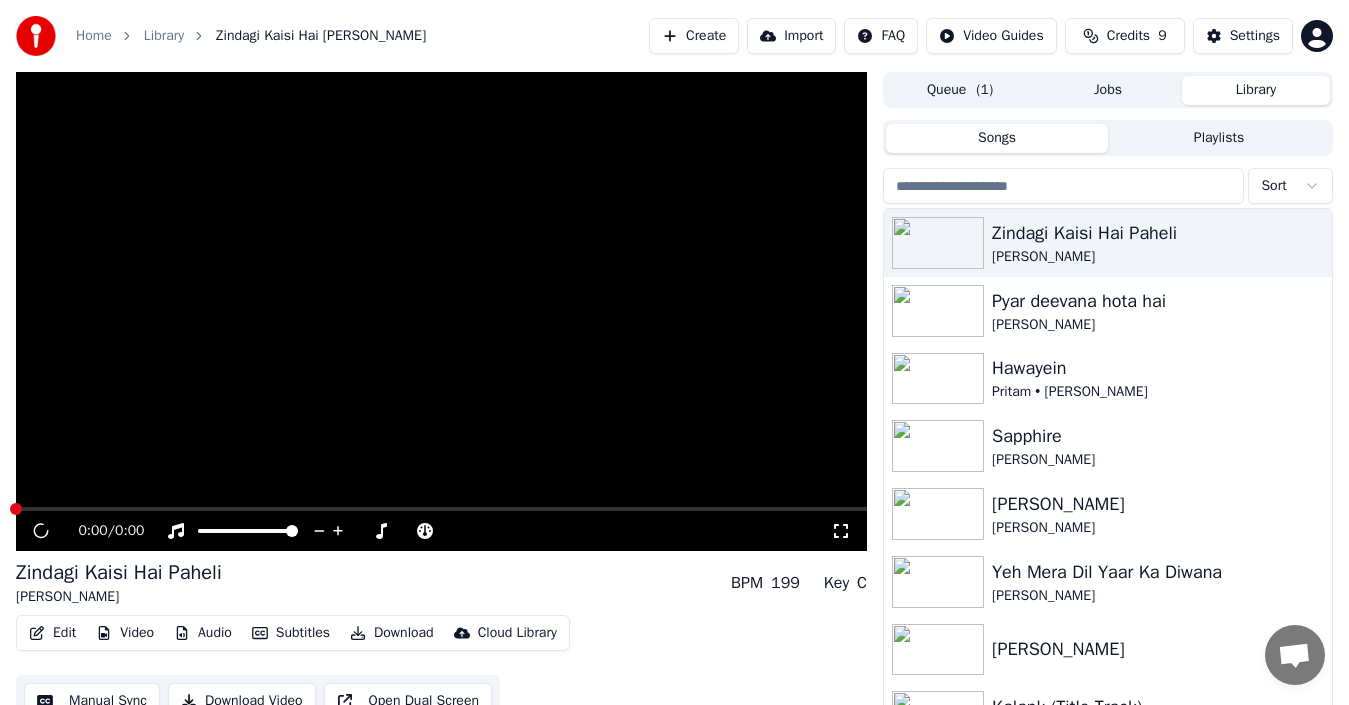click at bounding box center [441, 311] 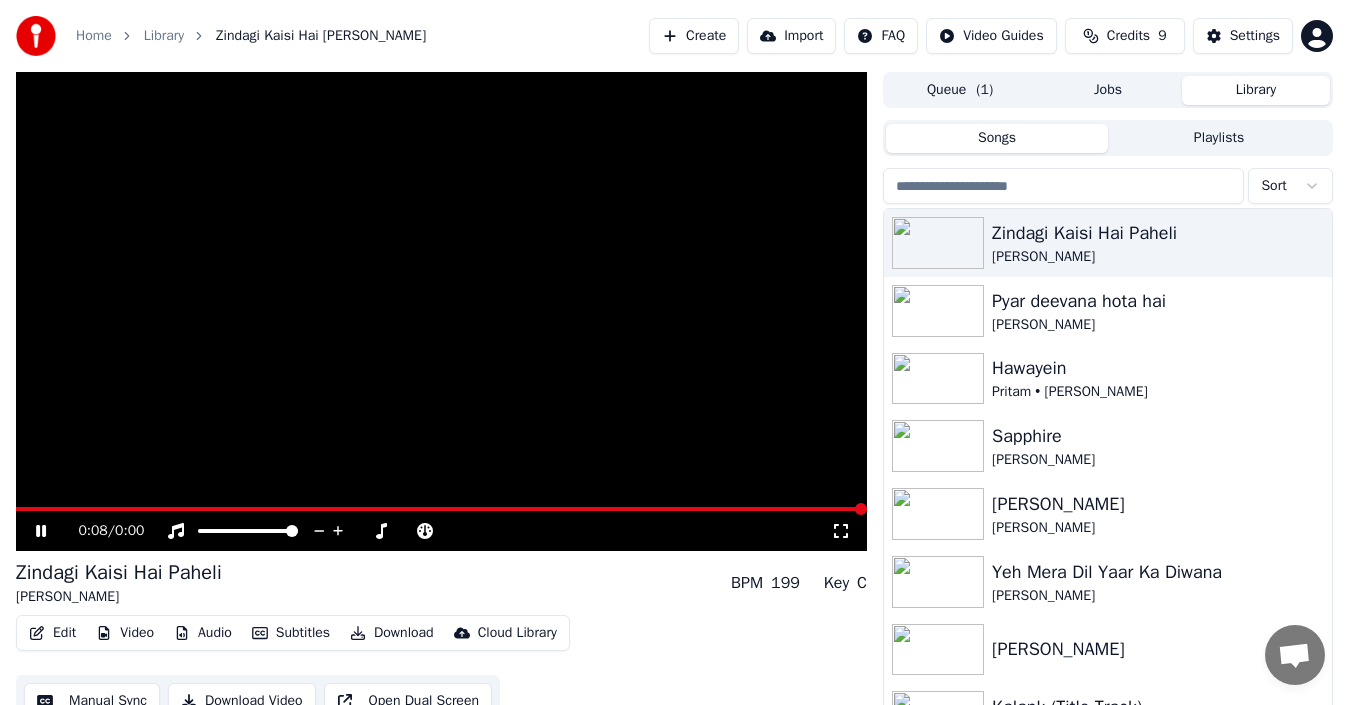 click at bounding box center [441, 311] 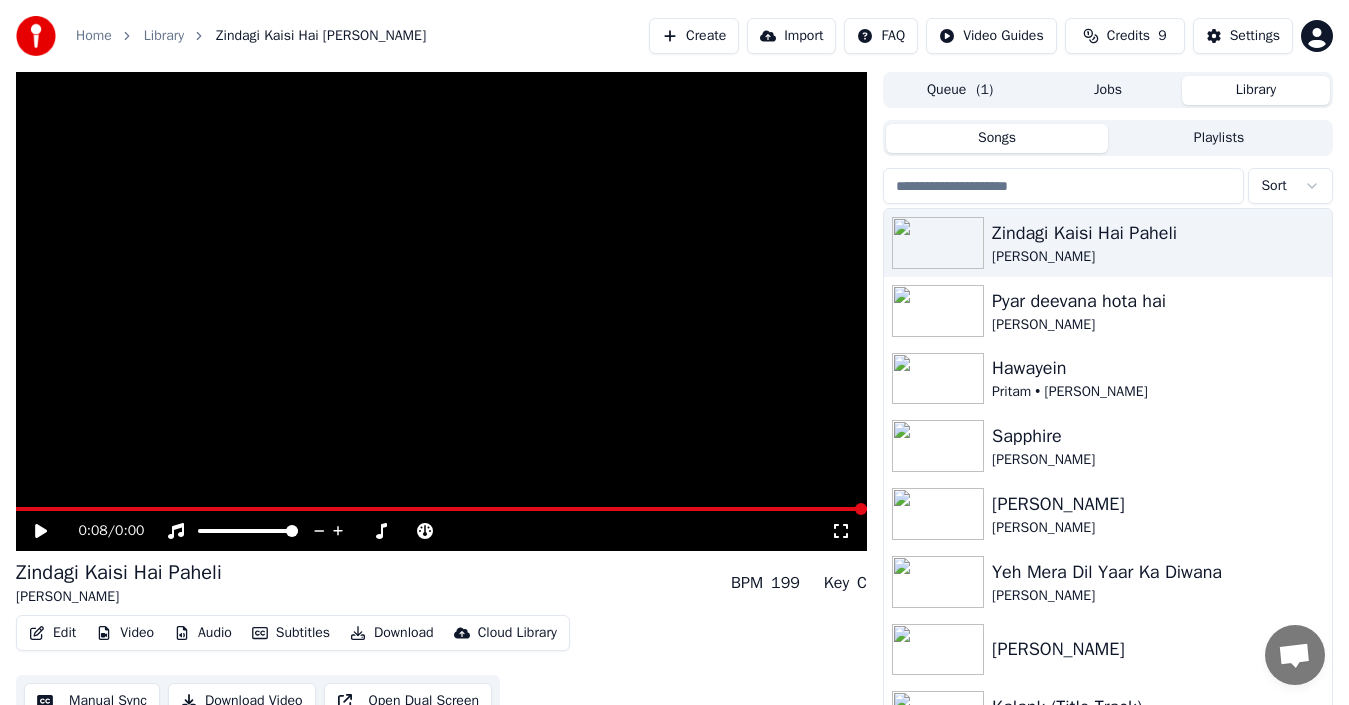 click at bounding box center [441, 311] 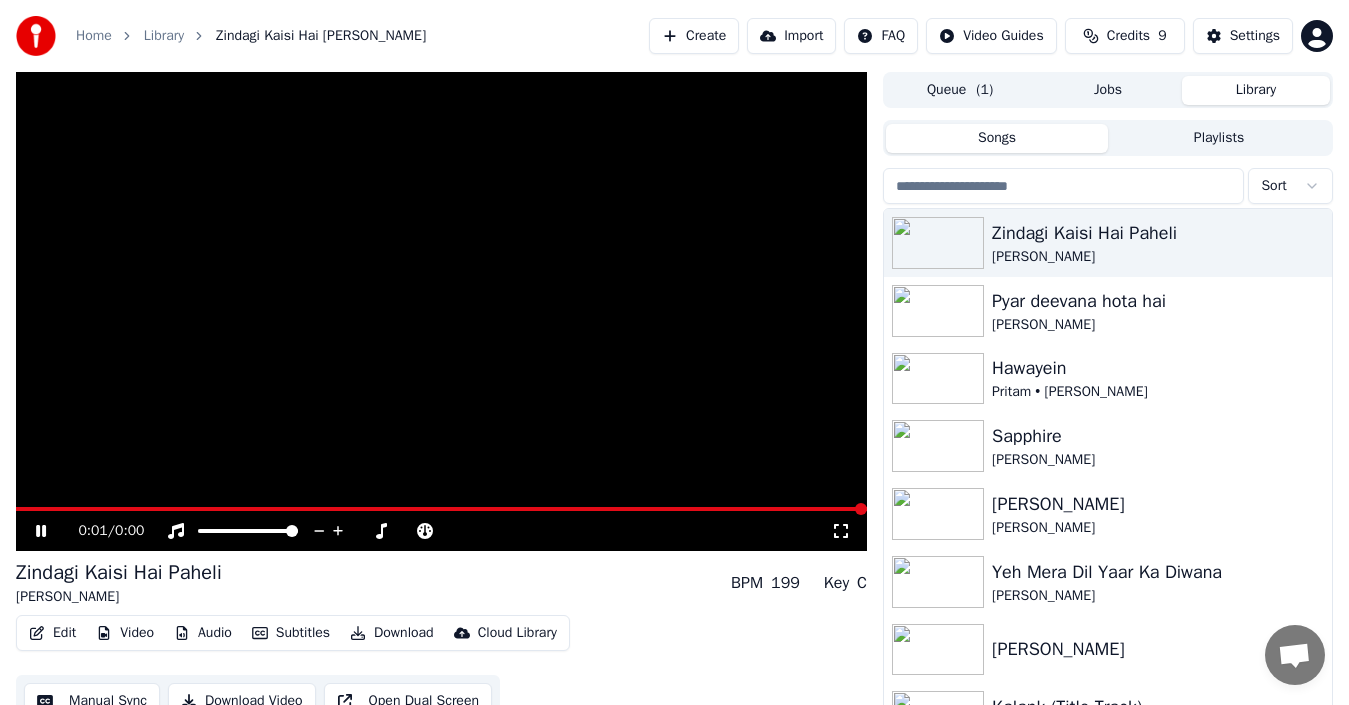 click at bounding box center [441, 311] 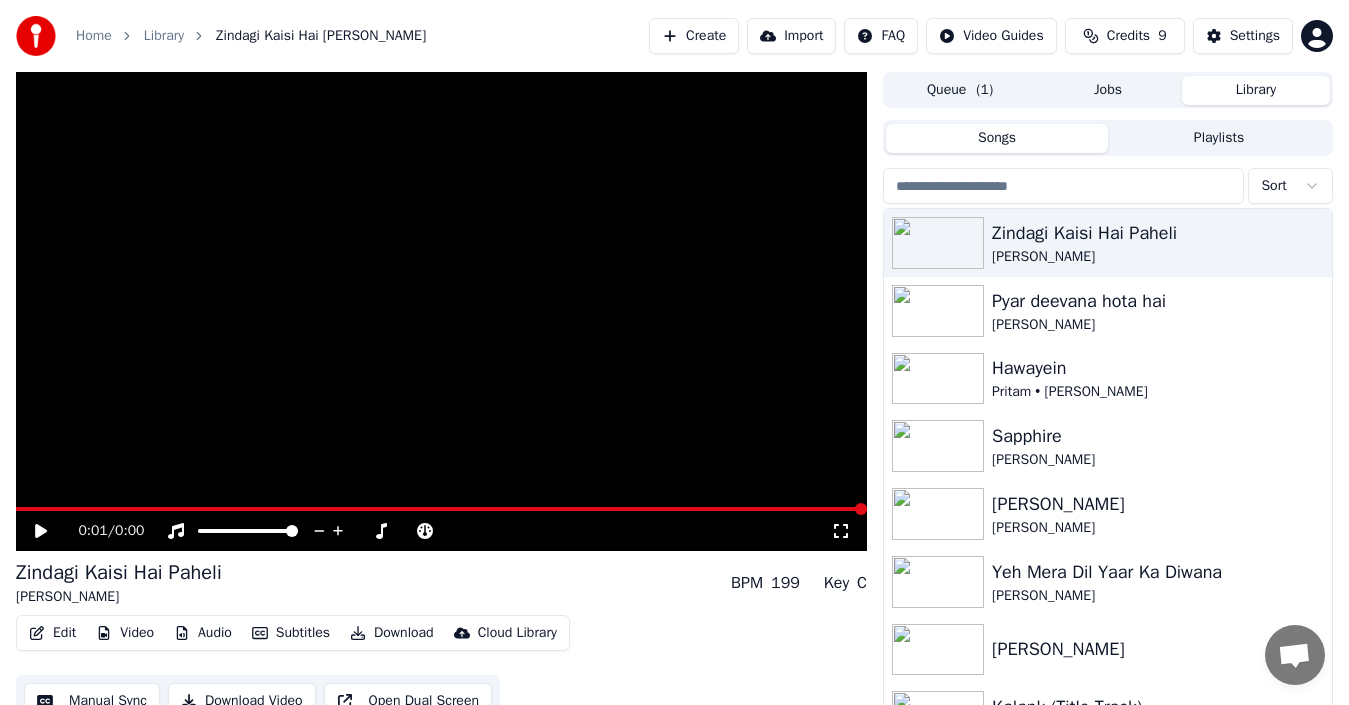 click at bounding box center (441, 311) 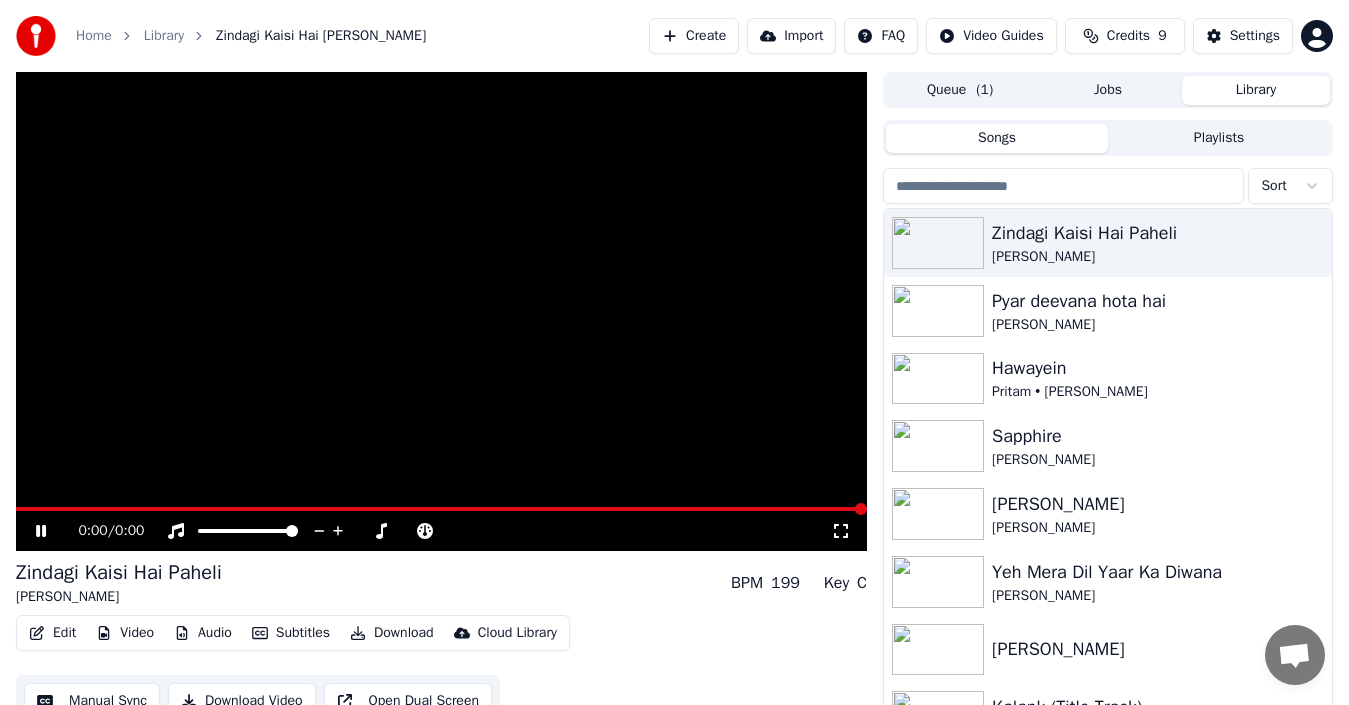 click at bounding box center (861, 509) 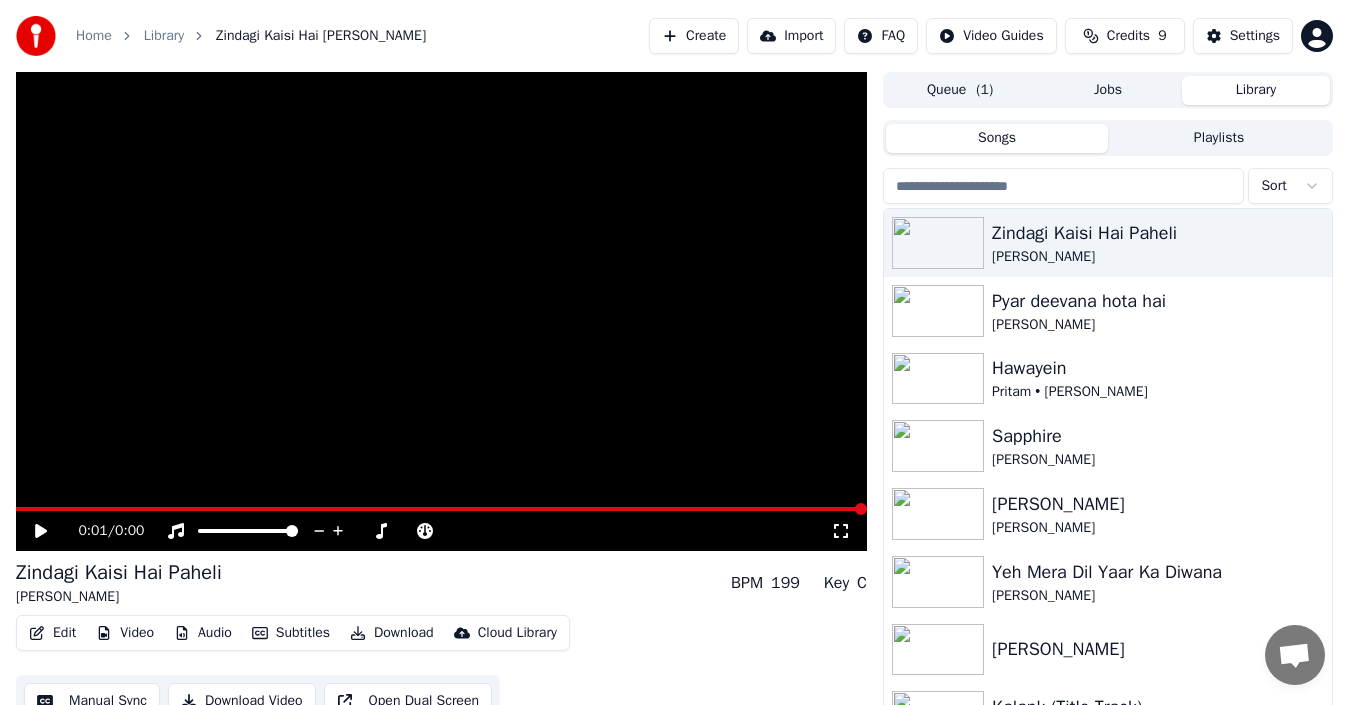 click at bounding box center [441, 311] 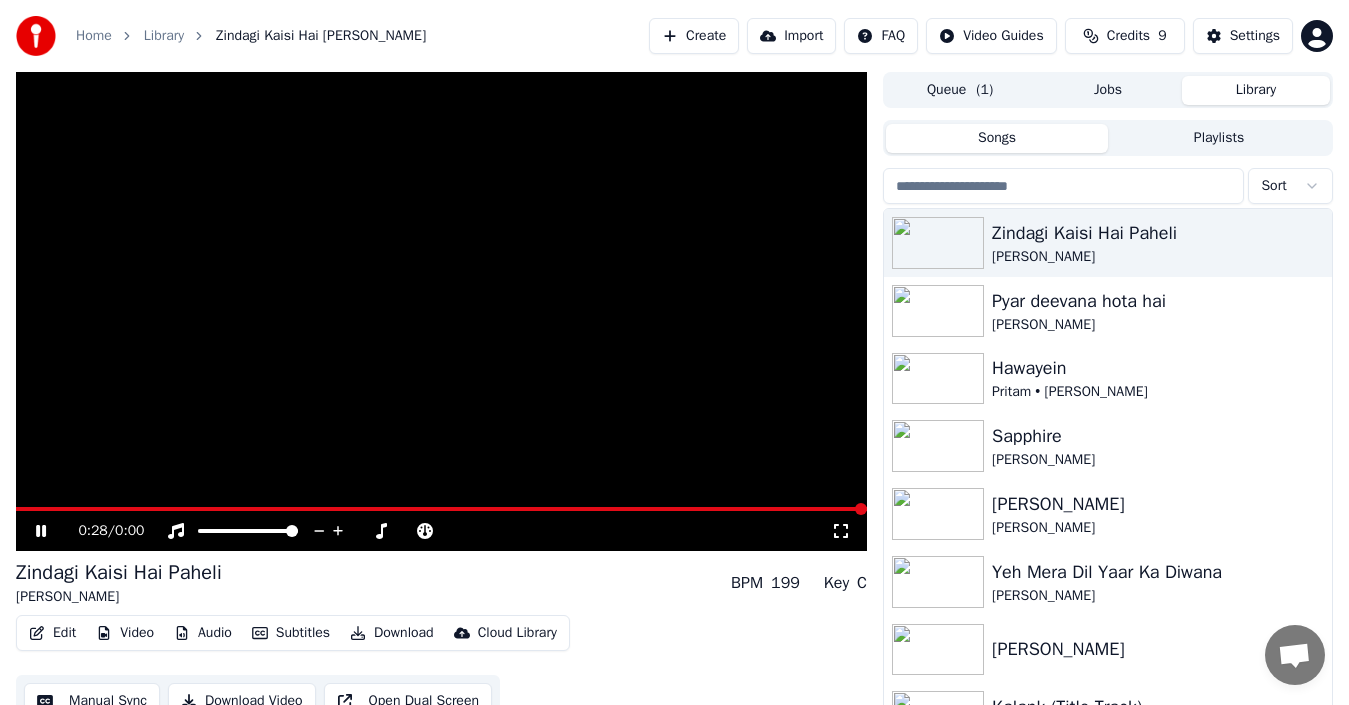 click on "Manual Sync" at bounding box center (92, 701) 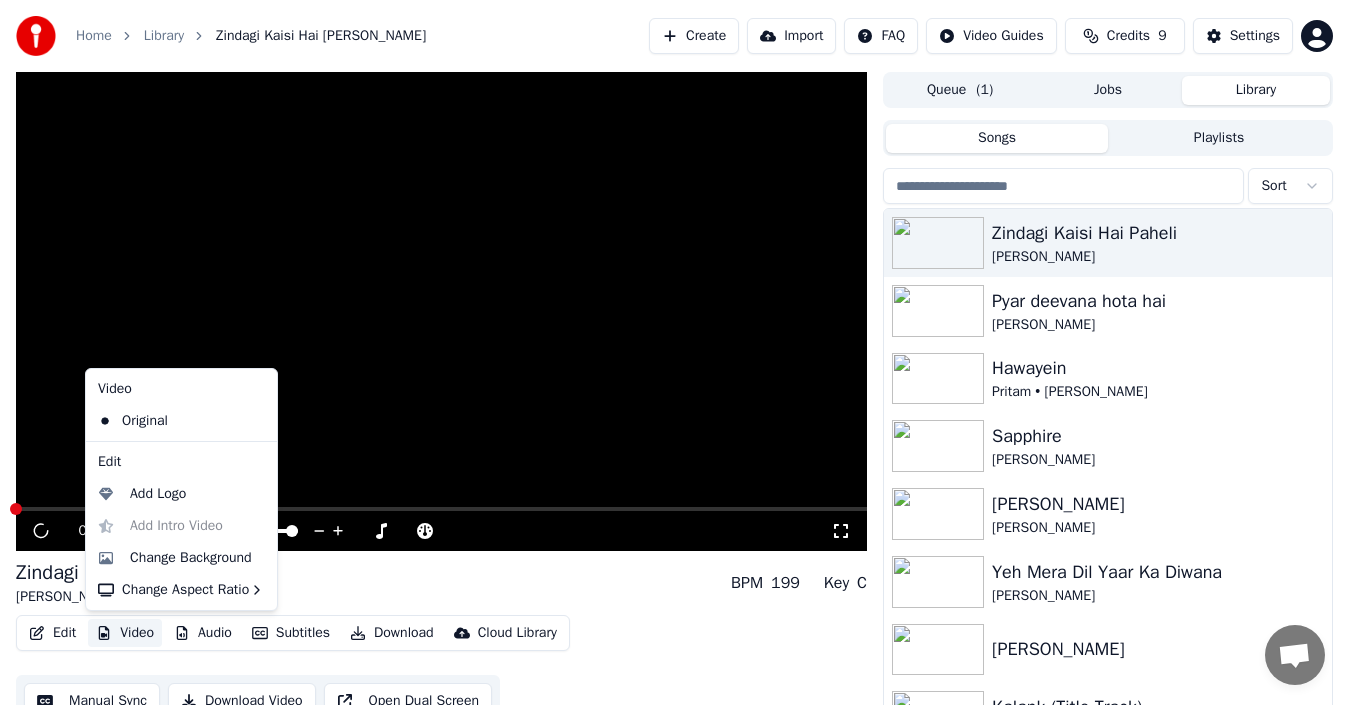 click 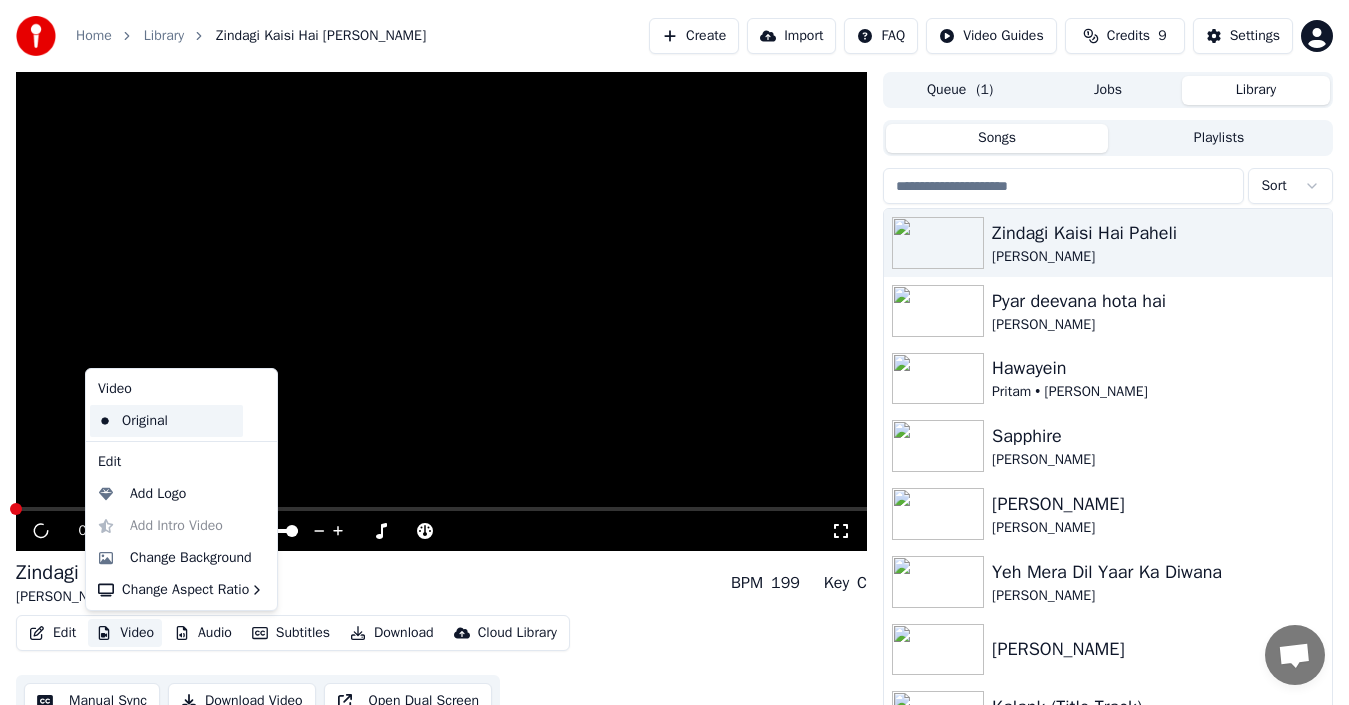 click on "Original" at bounding box center (166, 421) 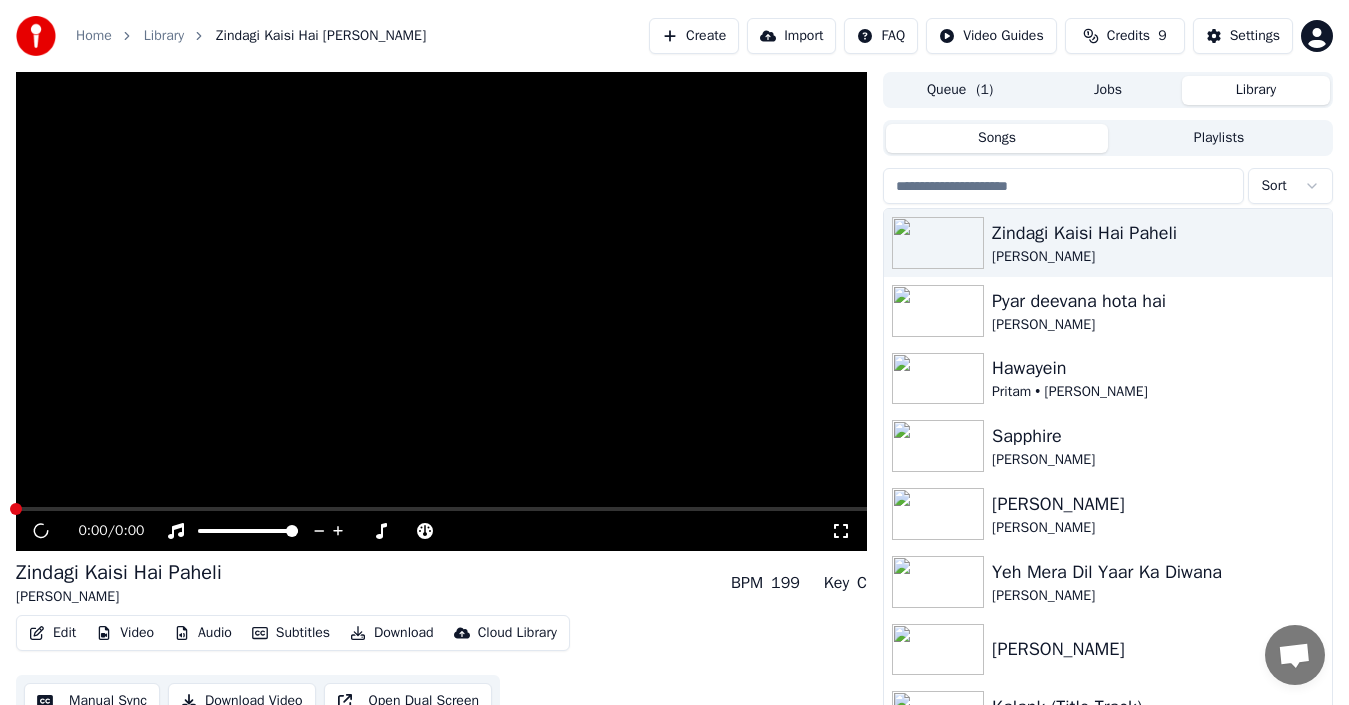 click on "Manual Sync" at bounding box center (92, 701) 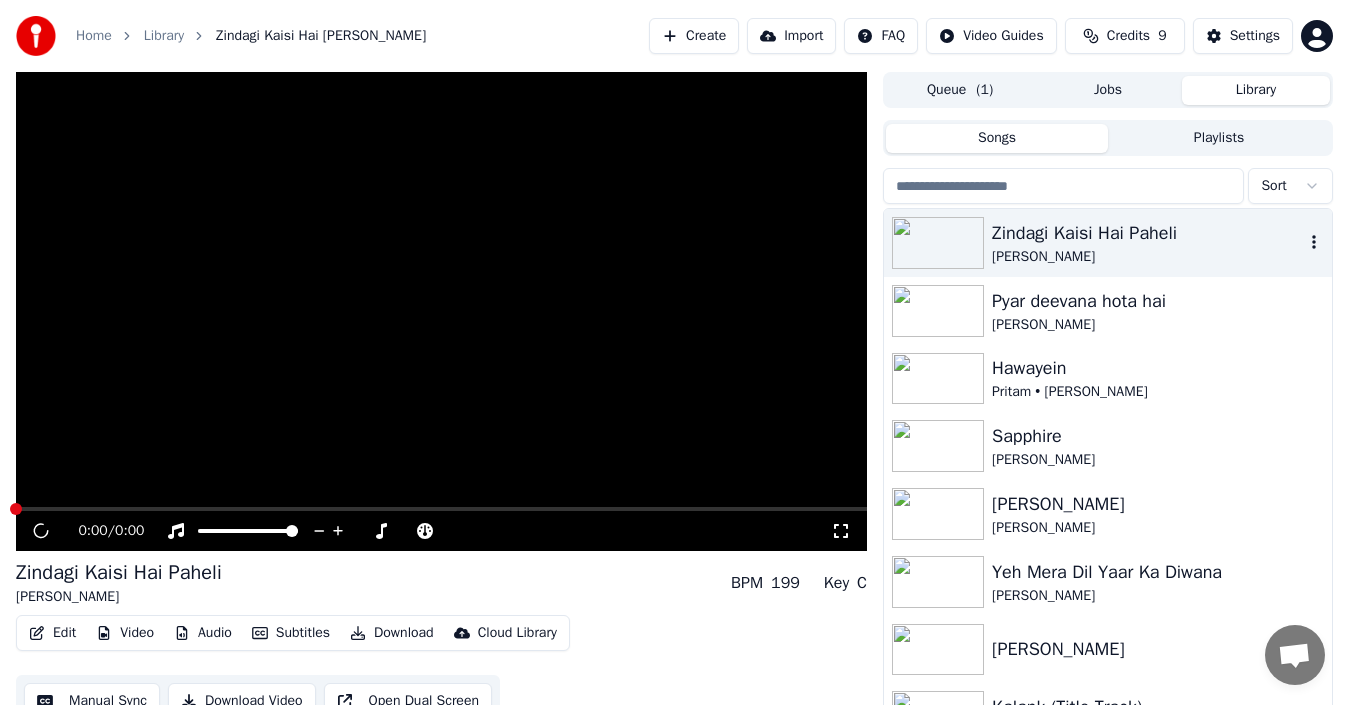 click 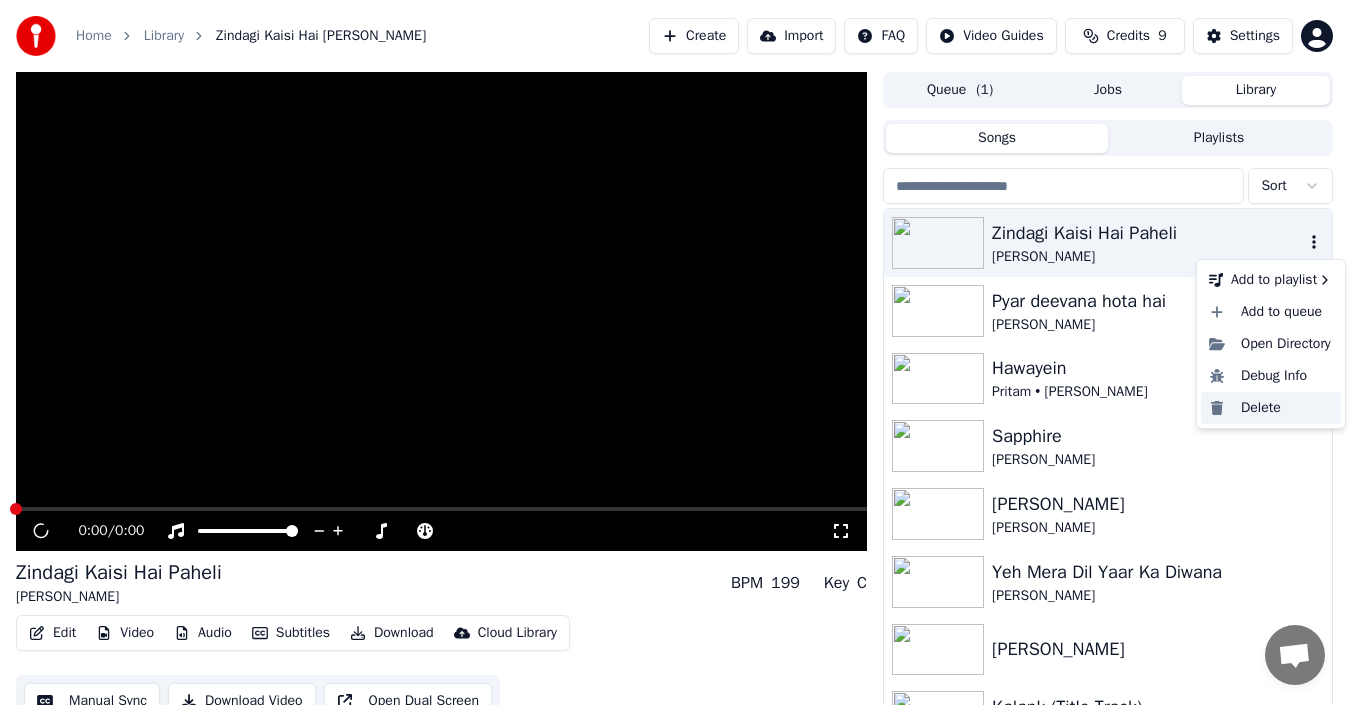 click on "Delete" at bounding box center [1271, 408] 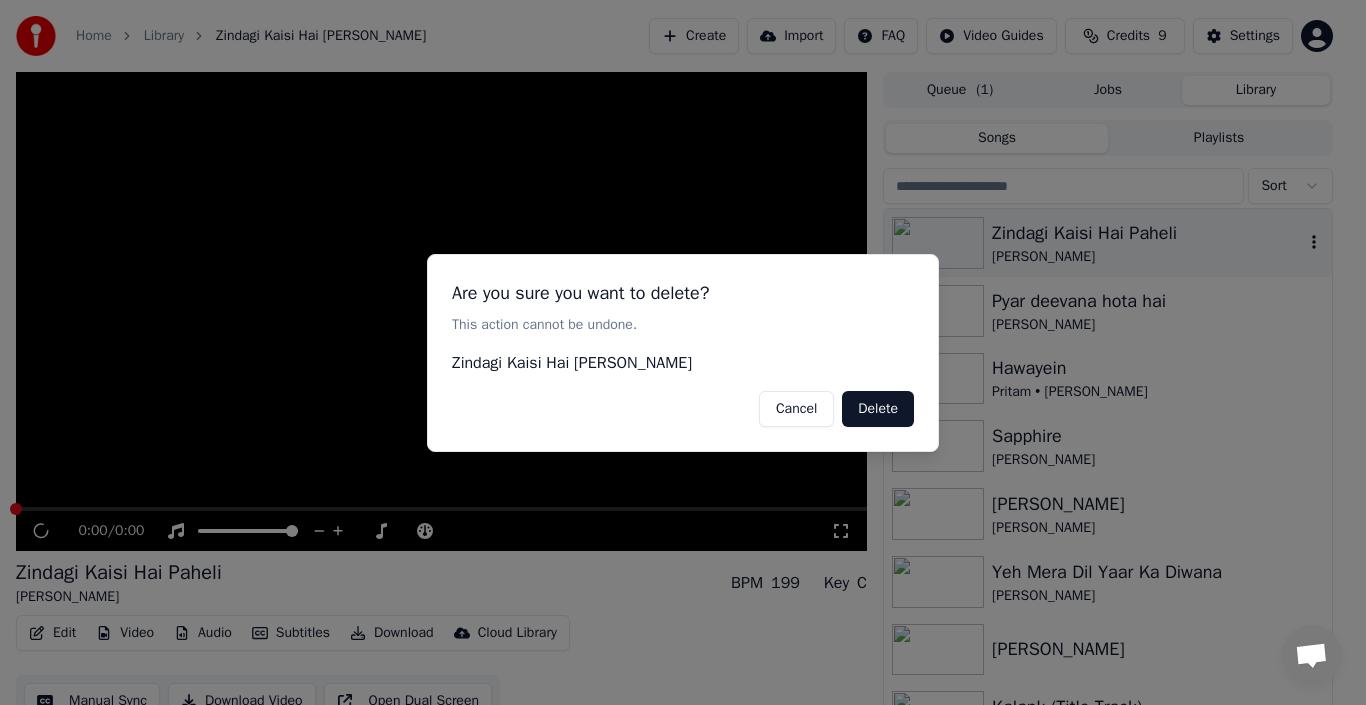 click on "Cancel" at bounding box center [796, 408] 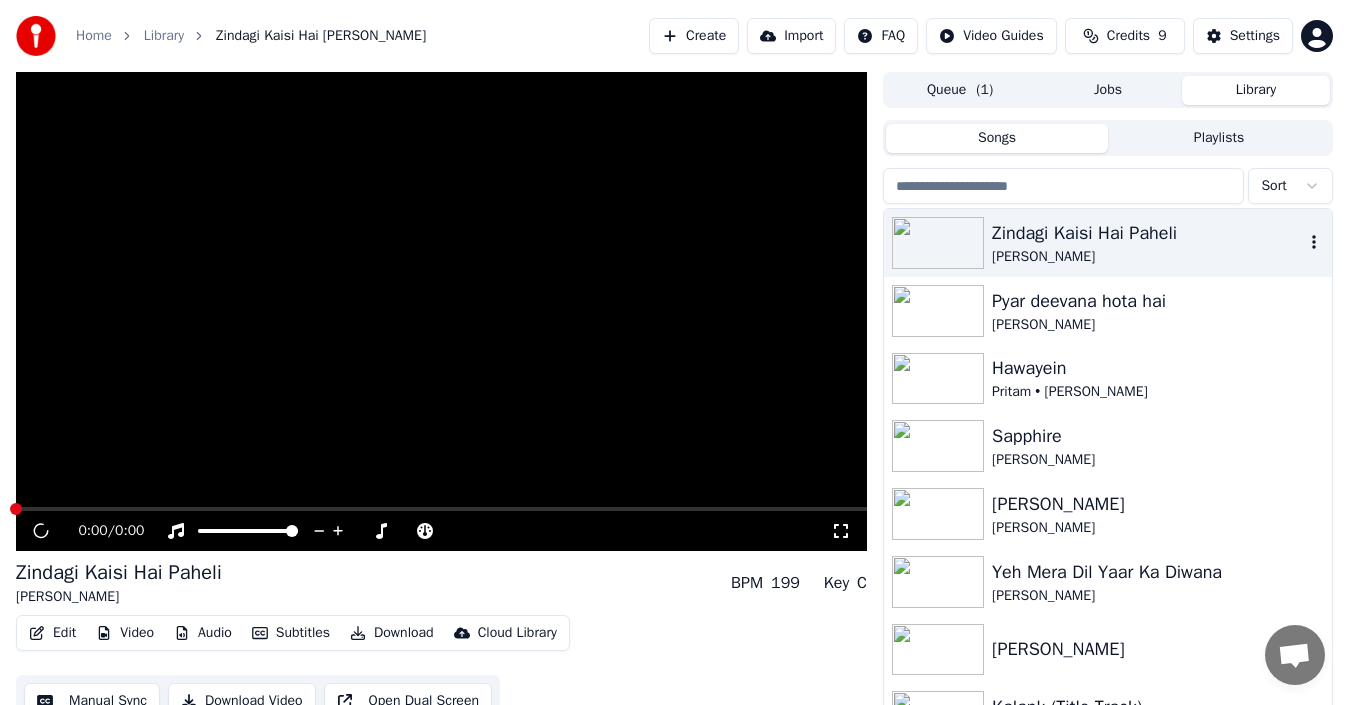 click on "Import" at bounding box center (791, 36) 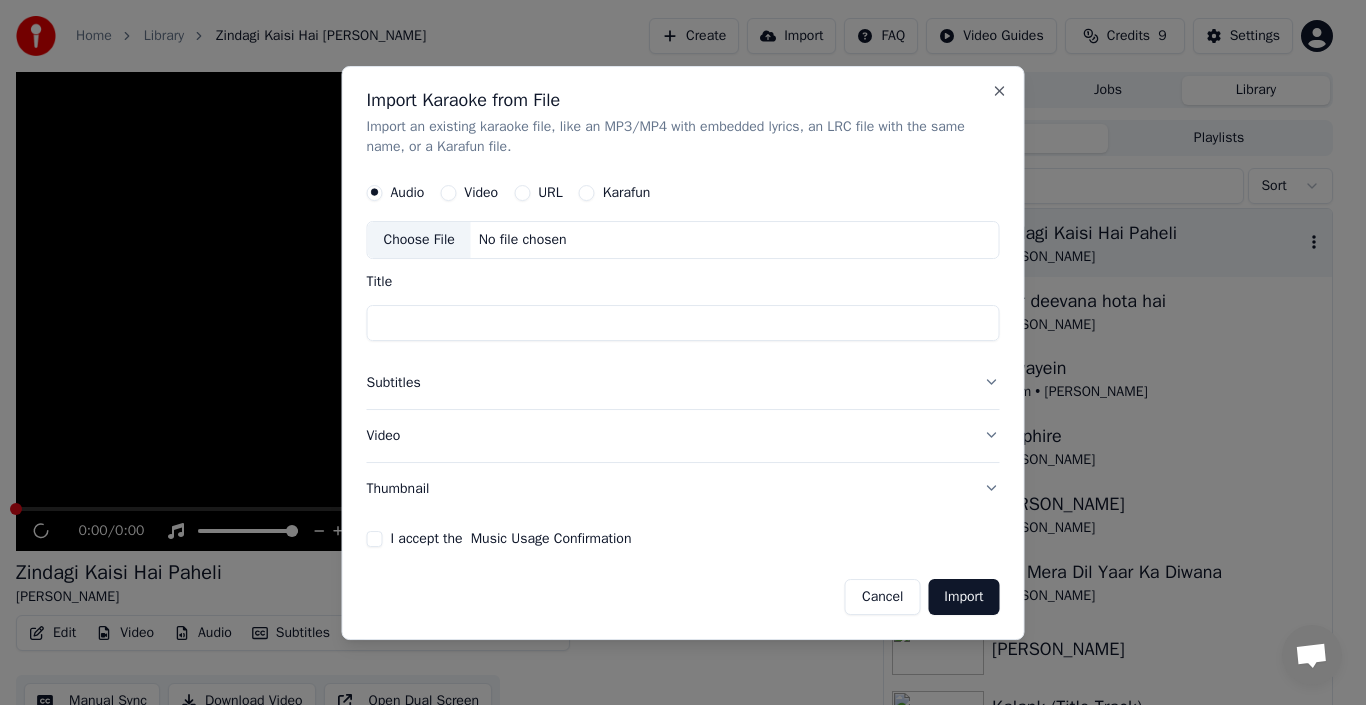 click on "Choose File" at bounding box center [419, 240] 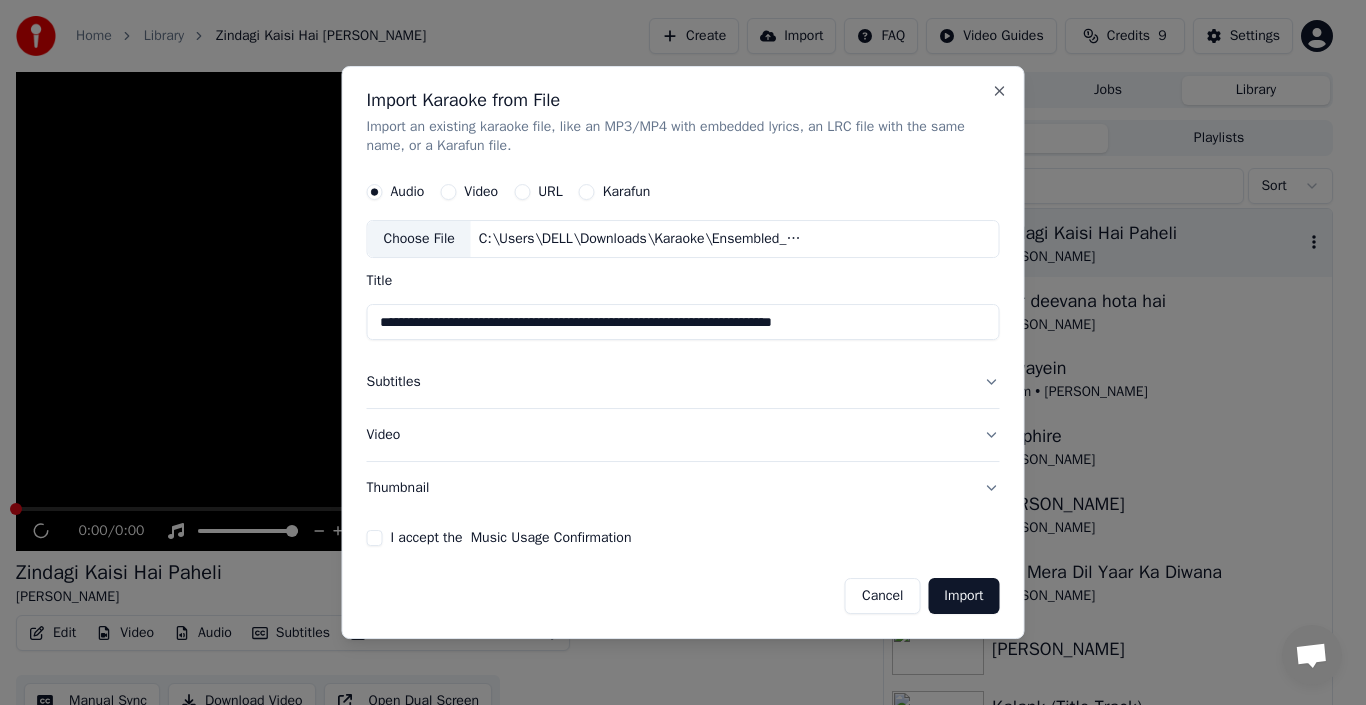 click on "Subtitles" at bounding box center (683, 383) 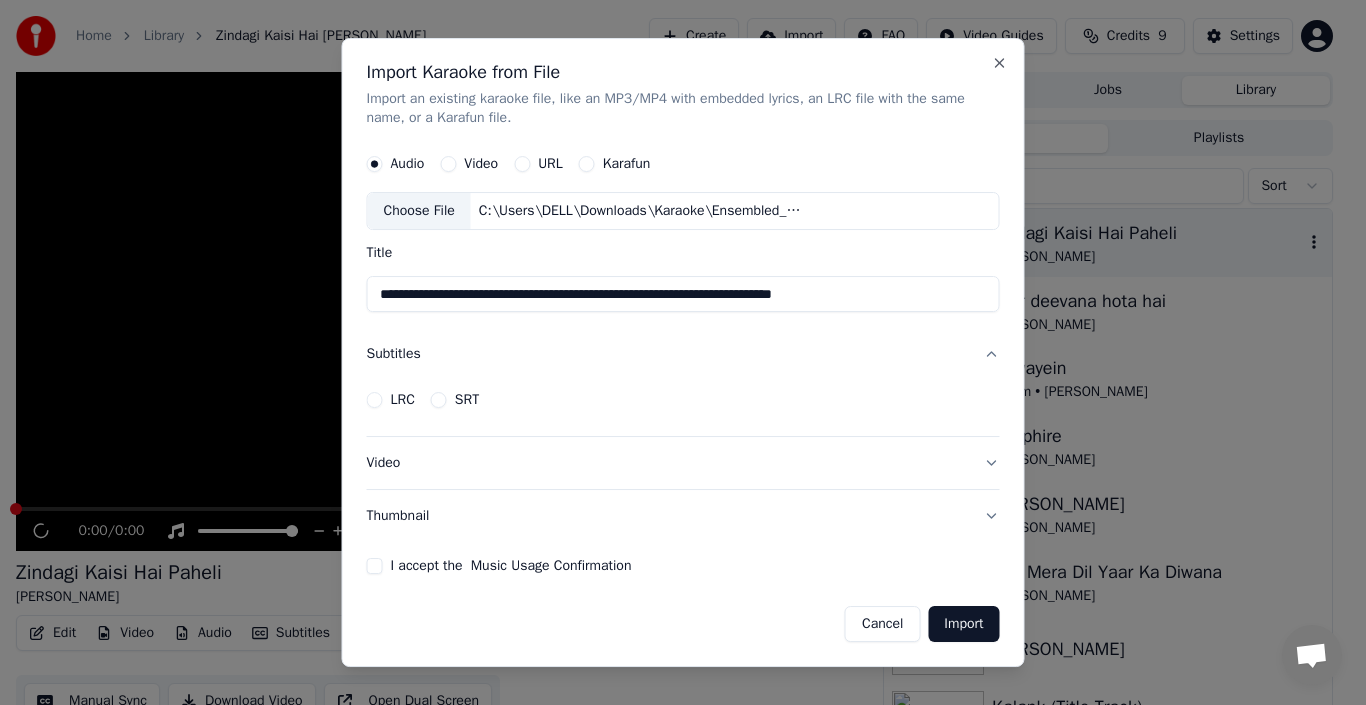 click on "SRT" at bounding box center [439, 400] 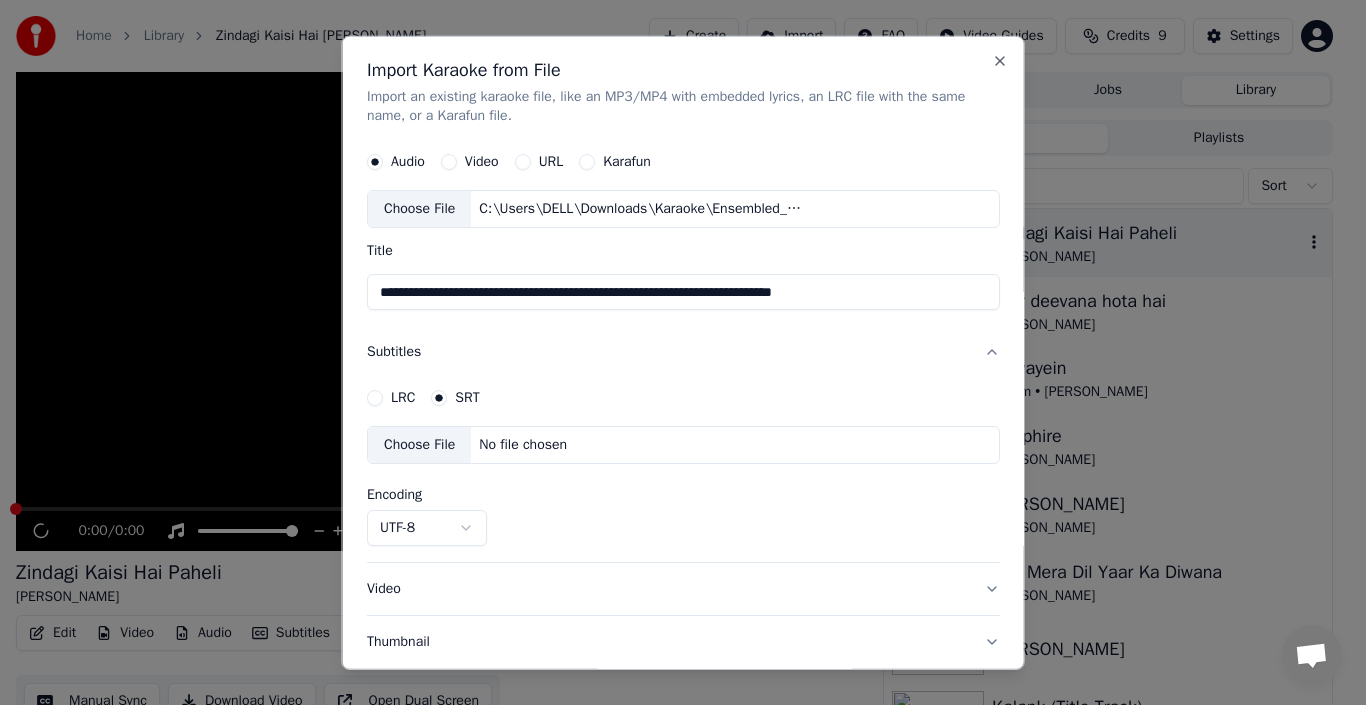 click on "UTF-8" at bounding box center (427, 528) 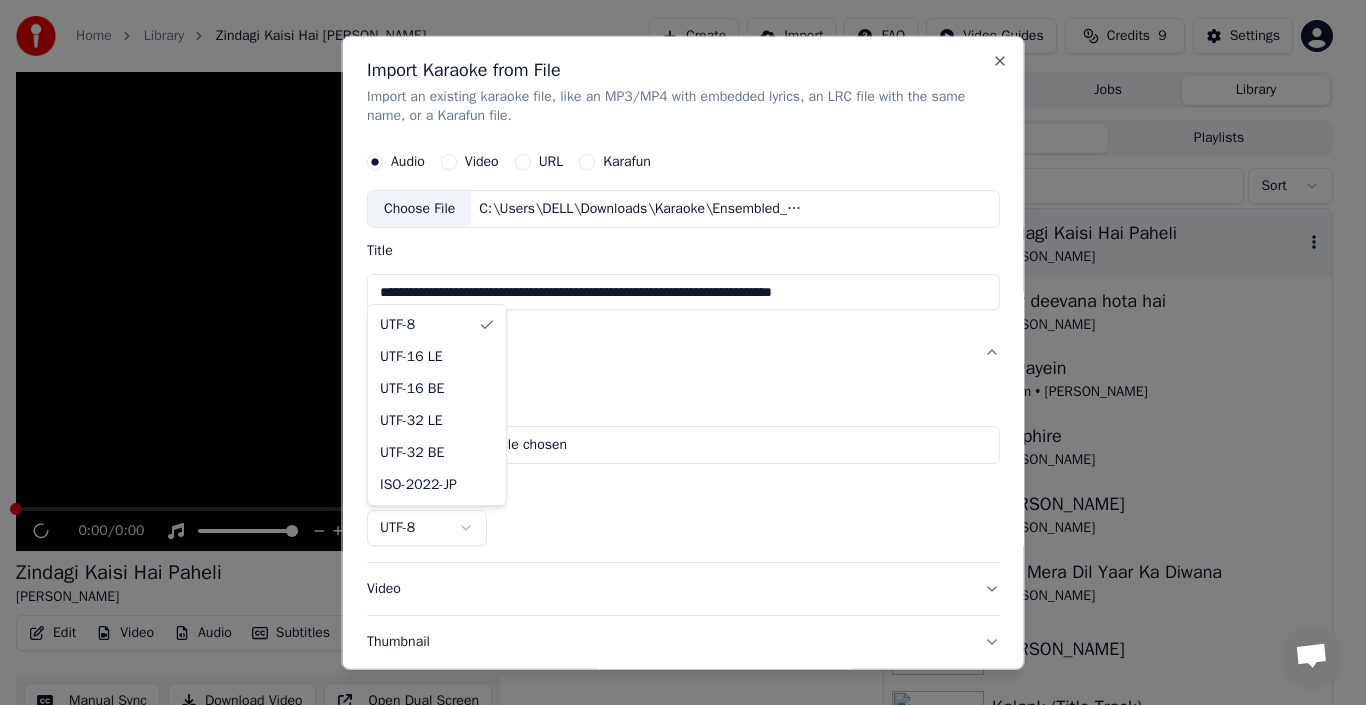 click on "**********" at bounding box center (674, 352) 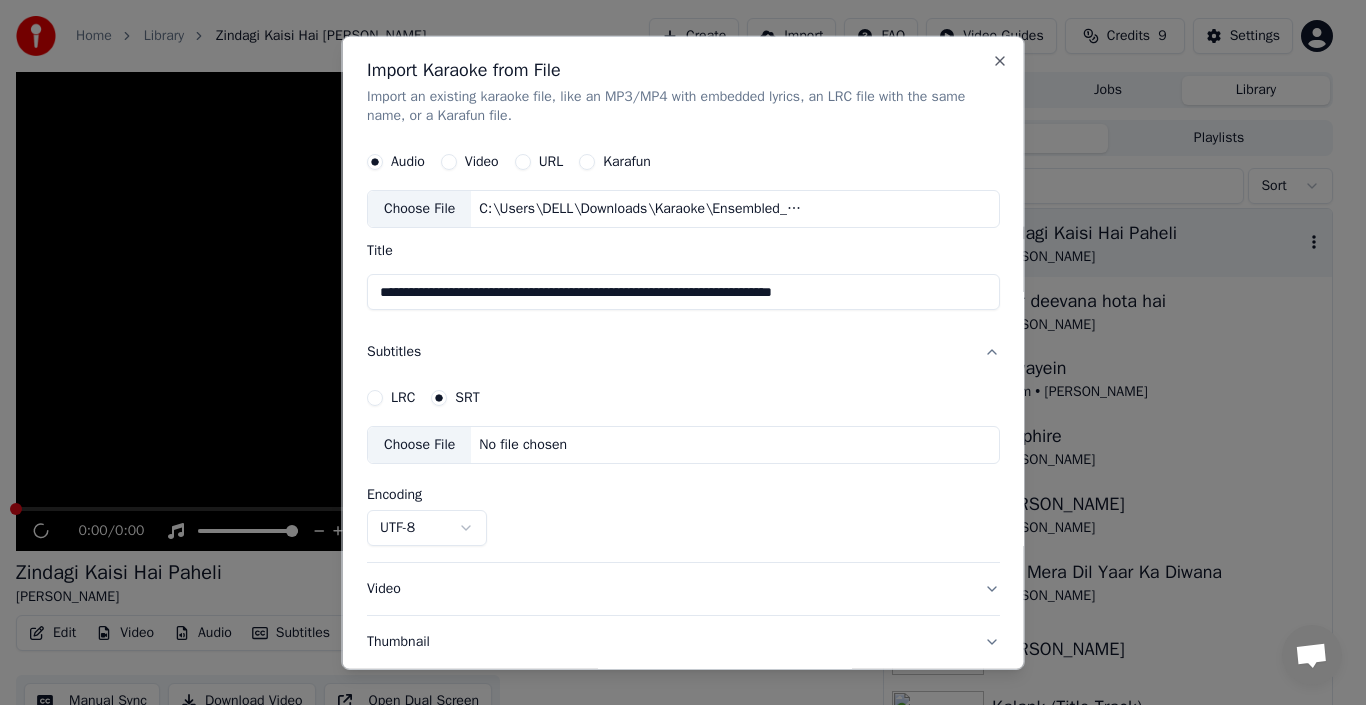 click on "LRC" at bounding box center [375, 398] 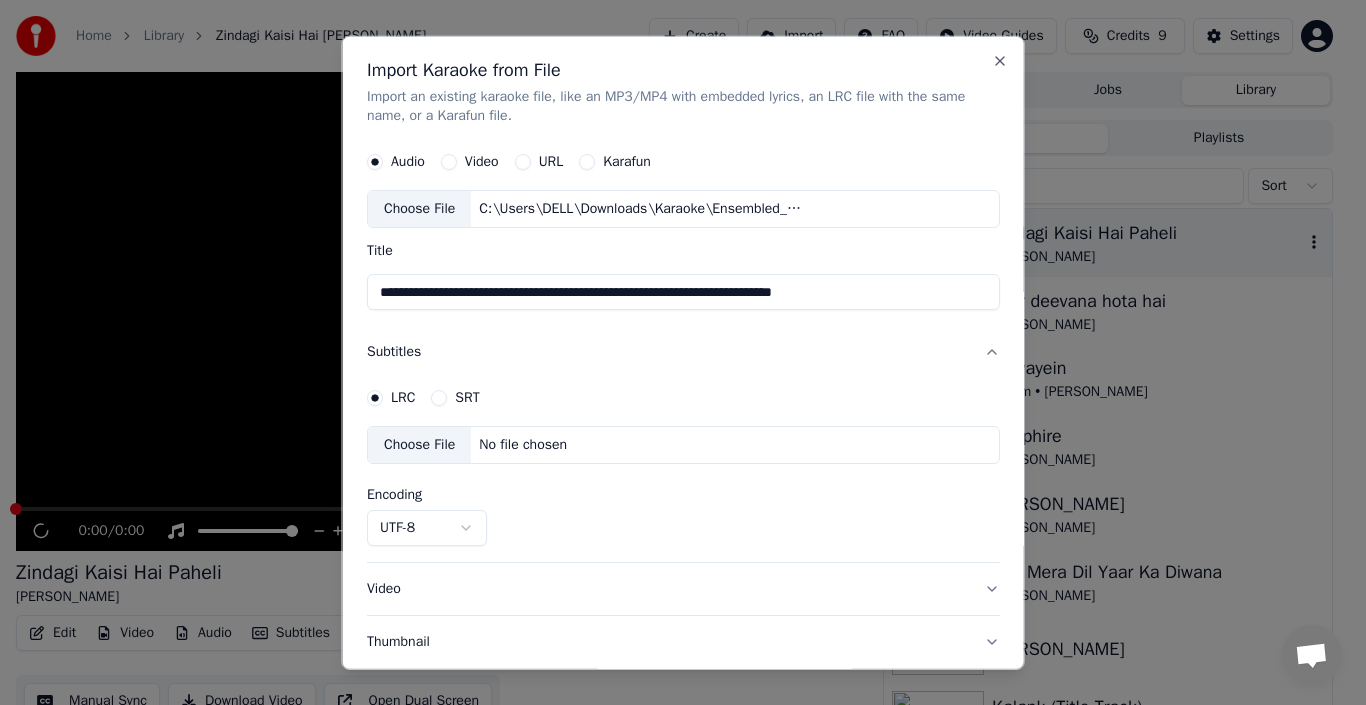 click on "SRT" at bounding box center (455, 398) 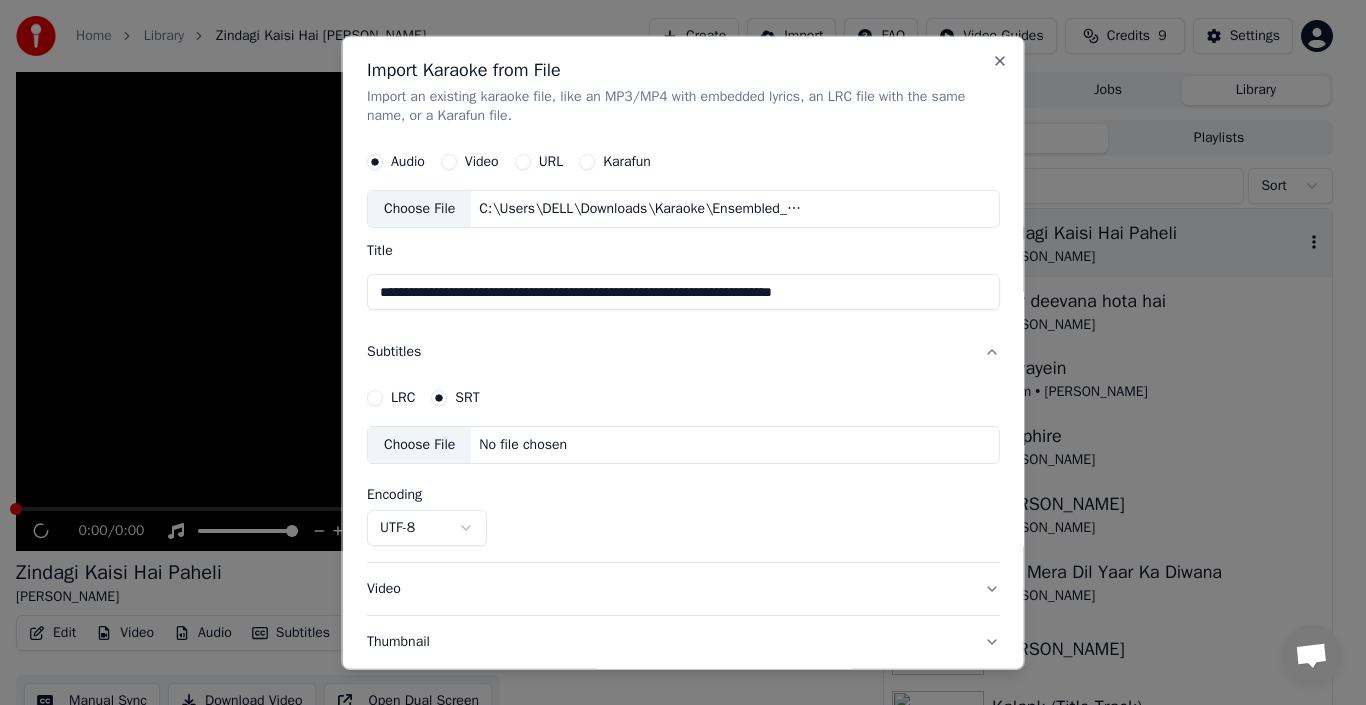 click on "Choose File" at bounding box center [419, 445] 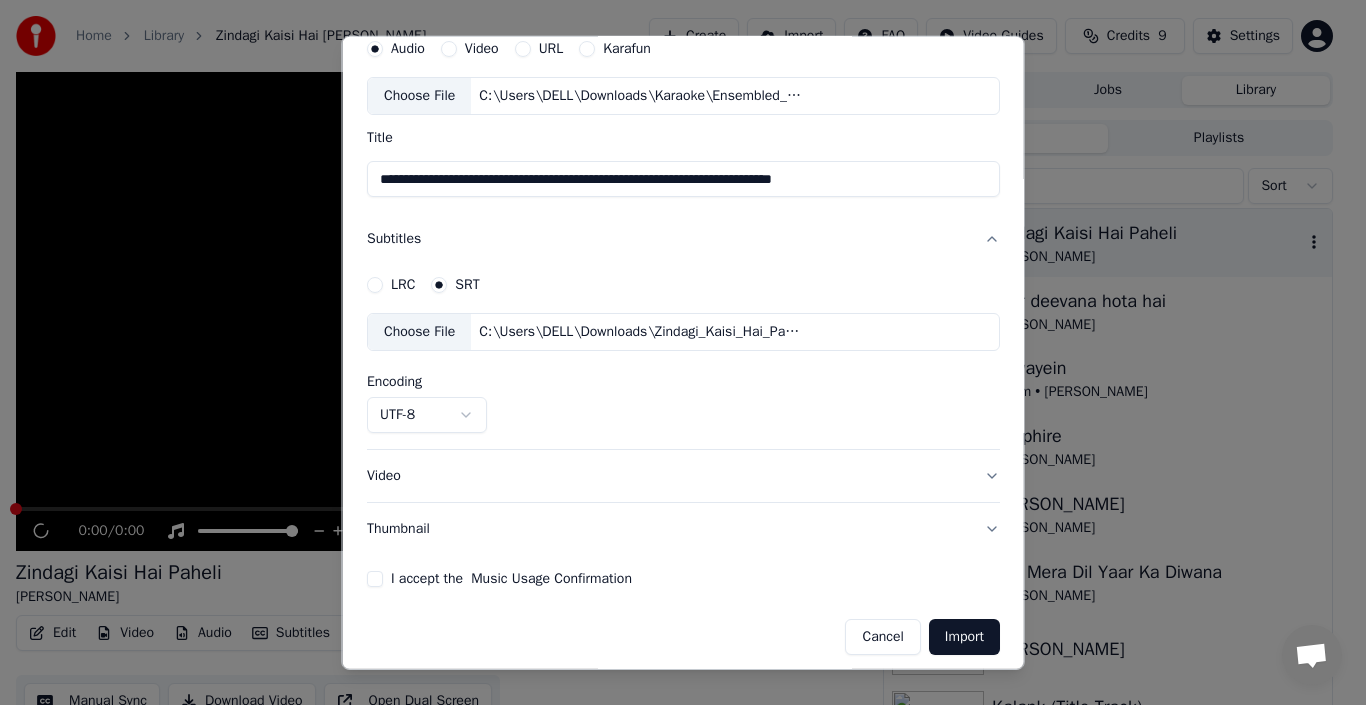 scroll, scrollTop: 123, scrollLeft: 0, axis: vertical 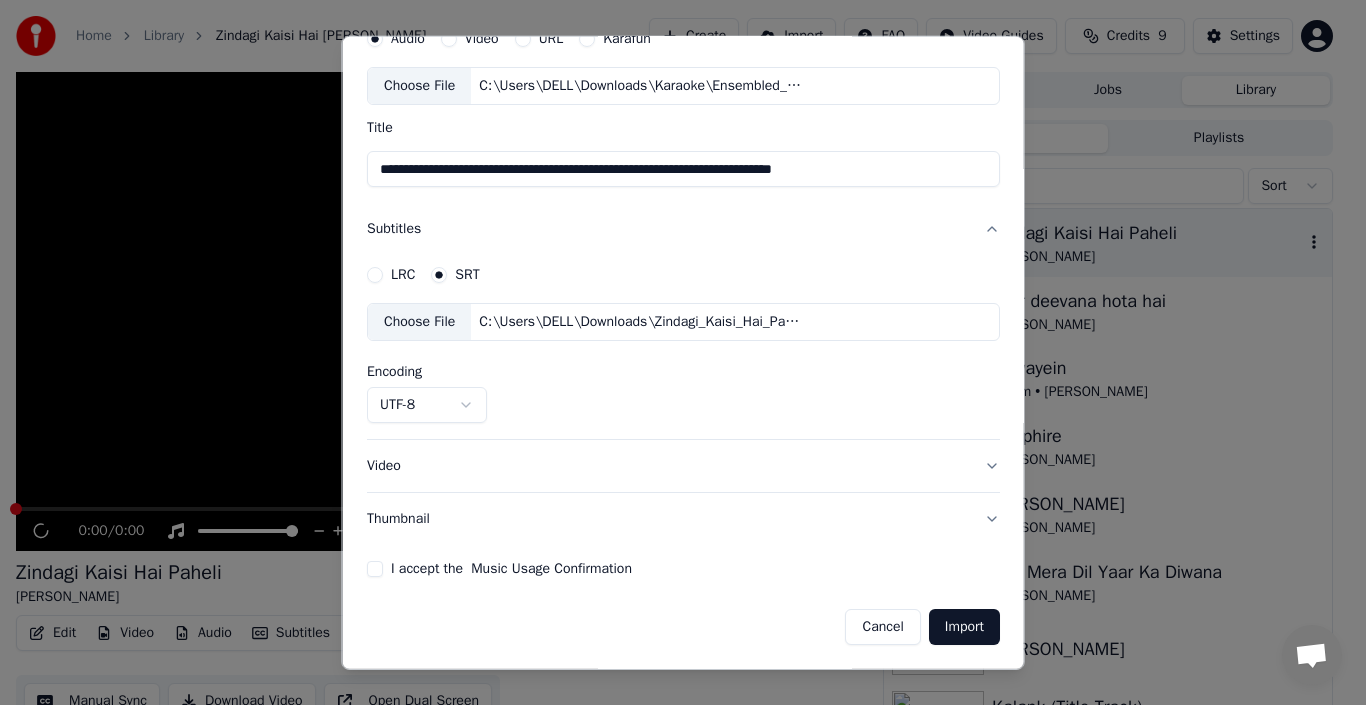 click on "**********" at bounding box center [683, 169] 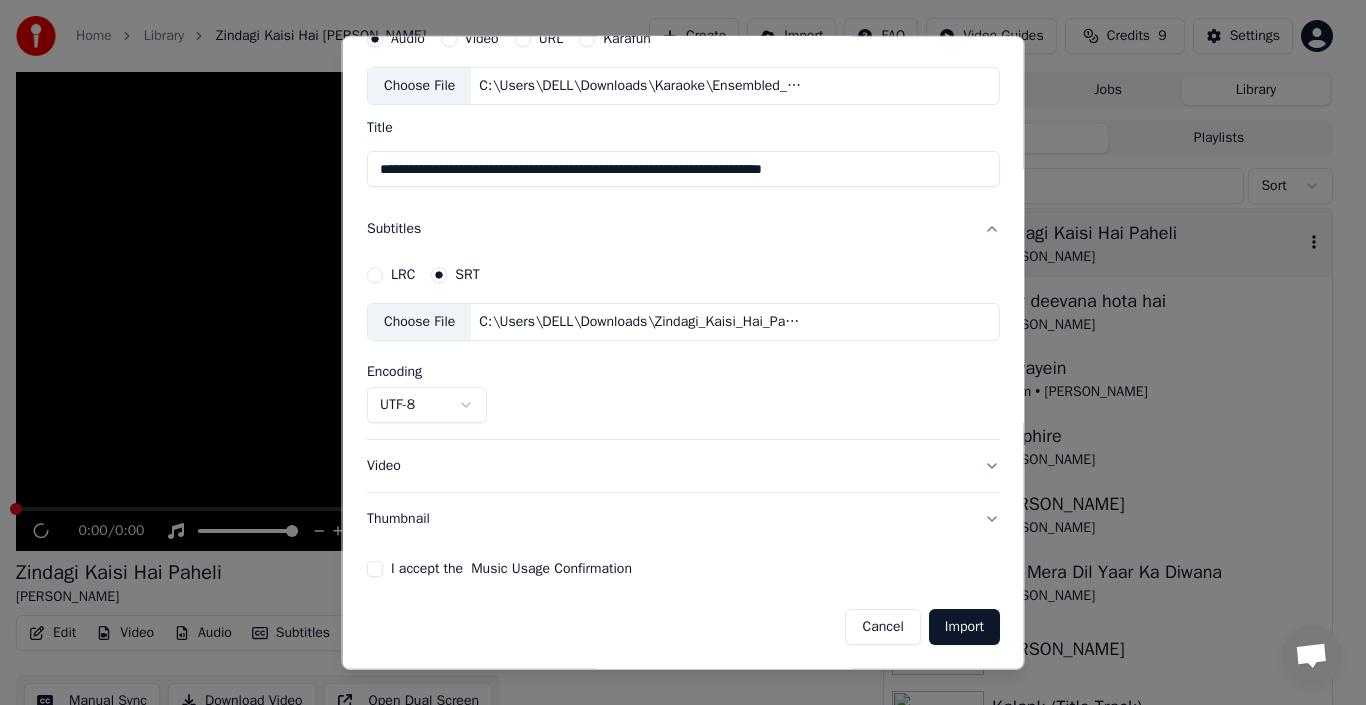 click on "**********" at bounding box center (683, 169) 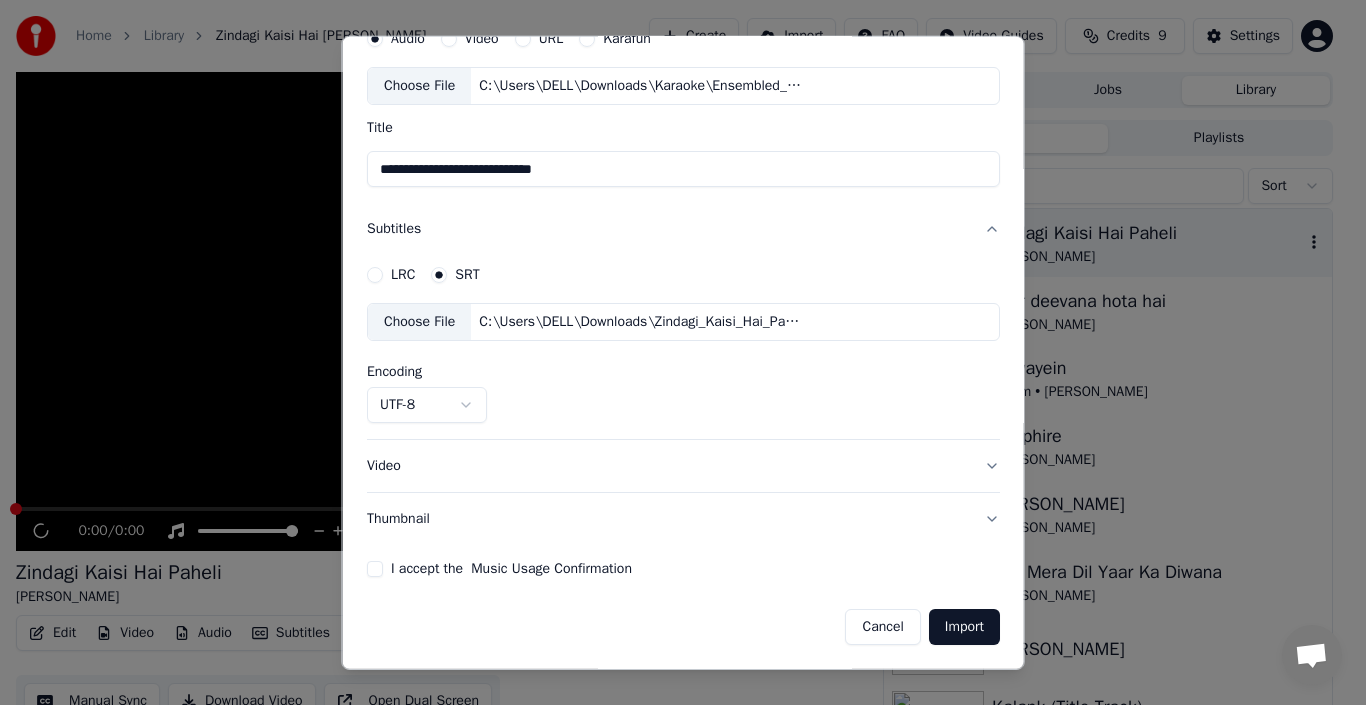 type on "**********" 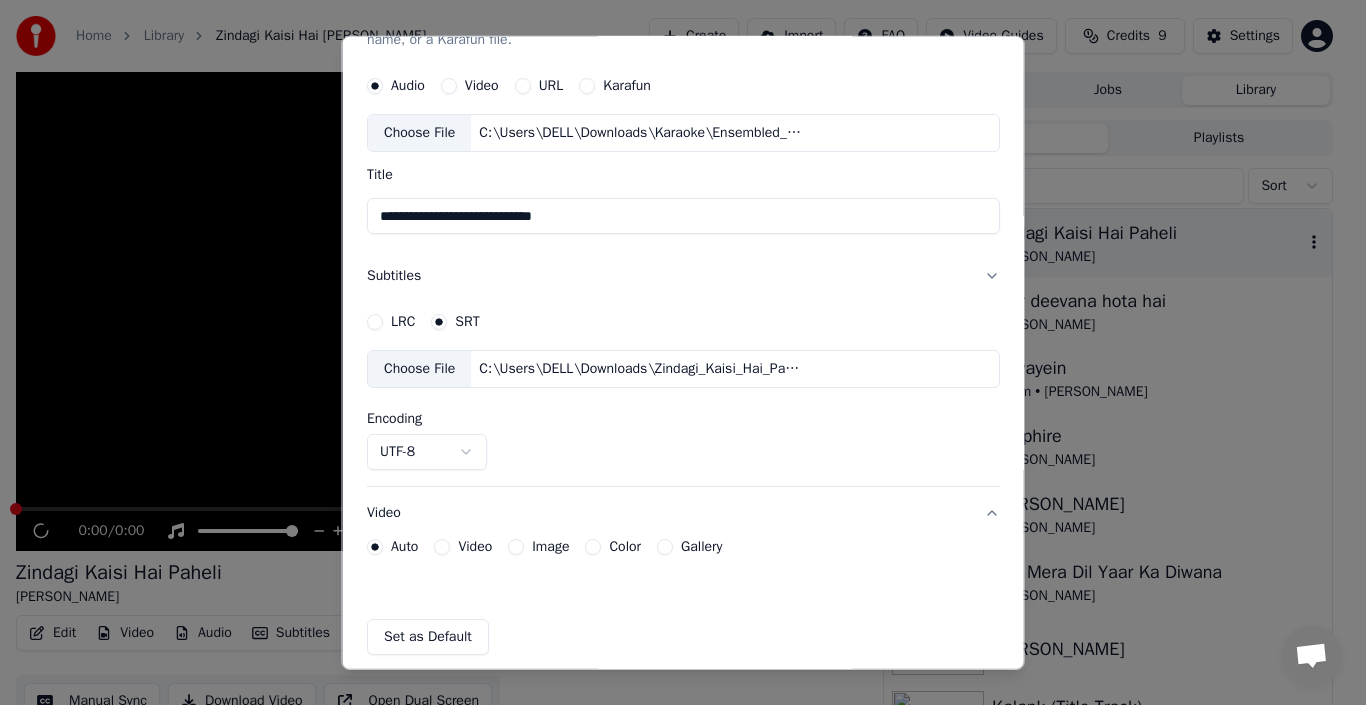 scroll, scrollTop: 71, scrollLeft: 0, axis: vertical 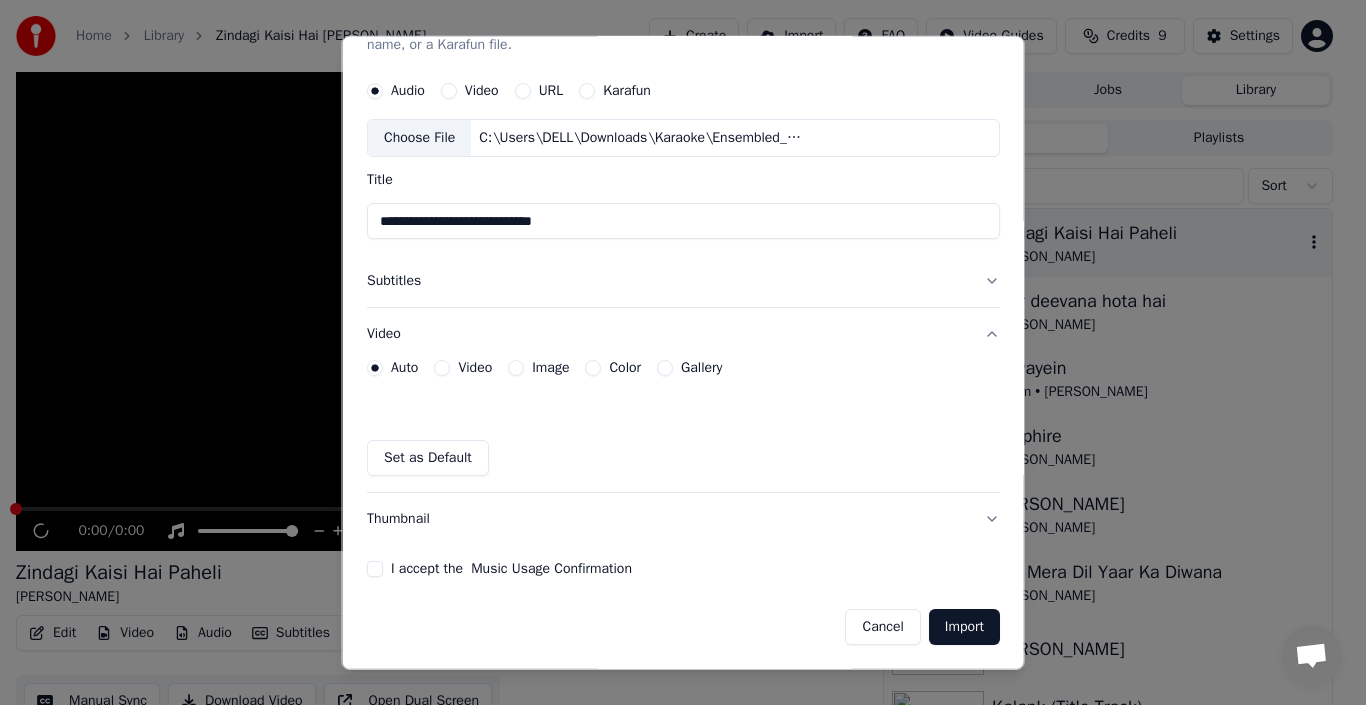 click on "Color" at bounding box center (593, 368) 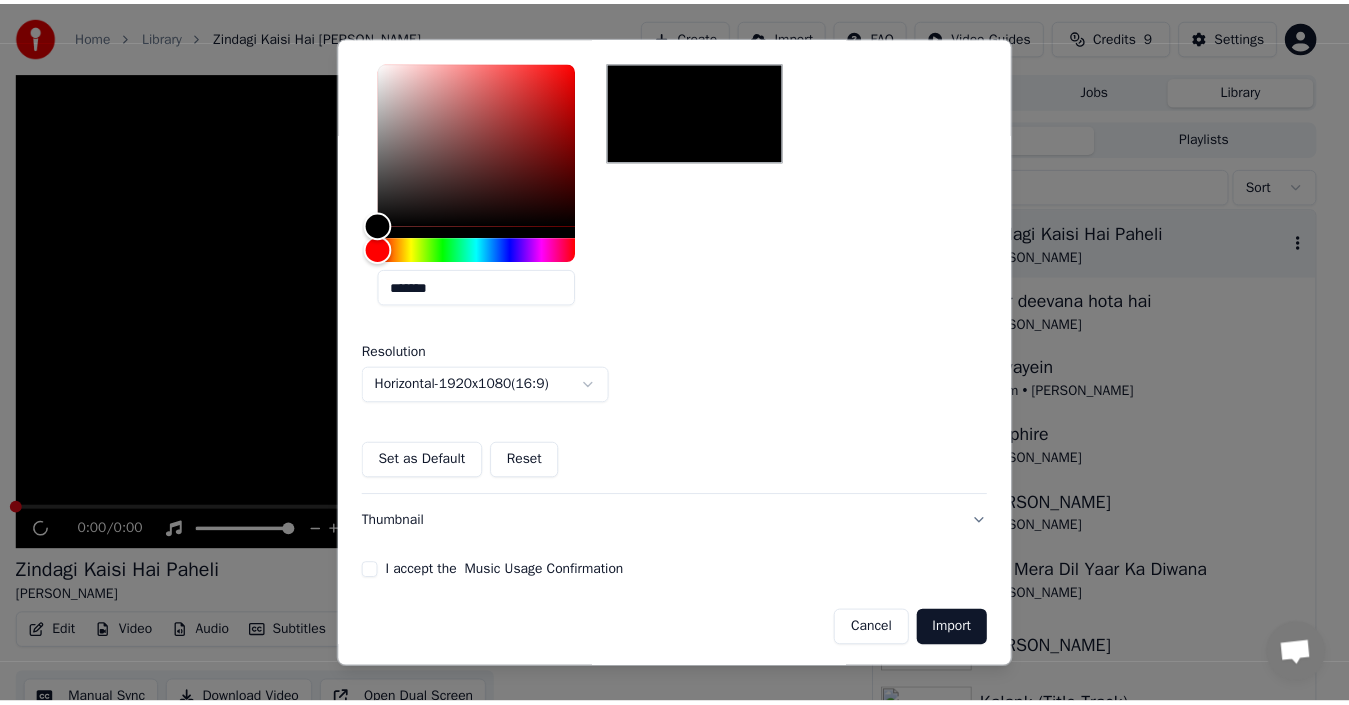 scroll, scrollTop: 421, scrollLeft: 0, axis: vertical 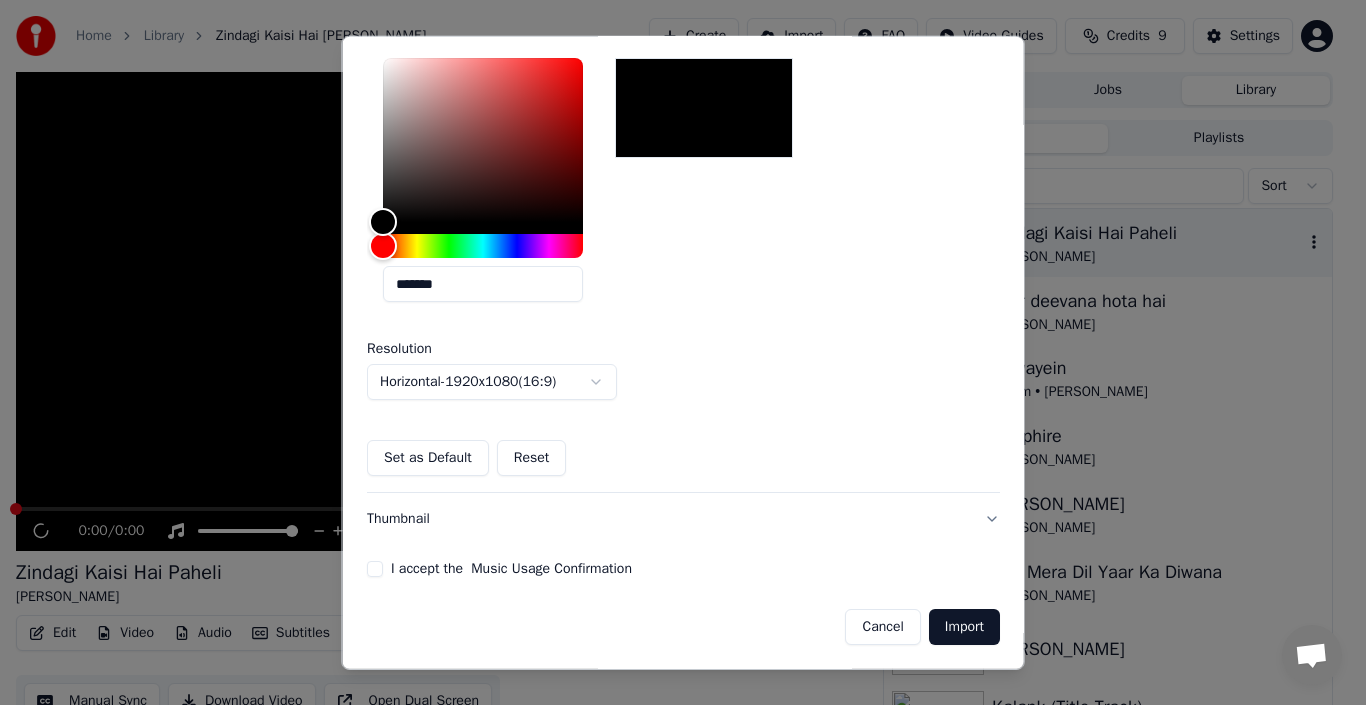 click on "I accept the   Music Usage Confirmation" at bounding box center (375, 569) 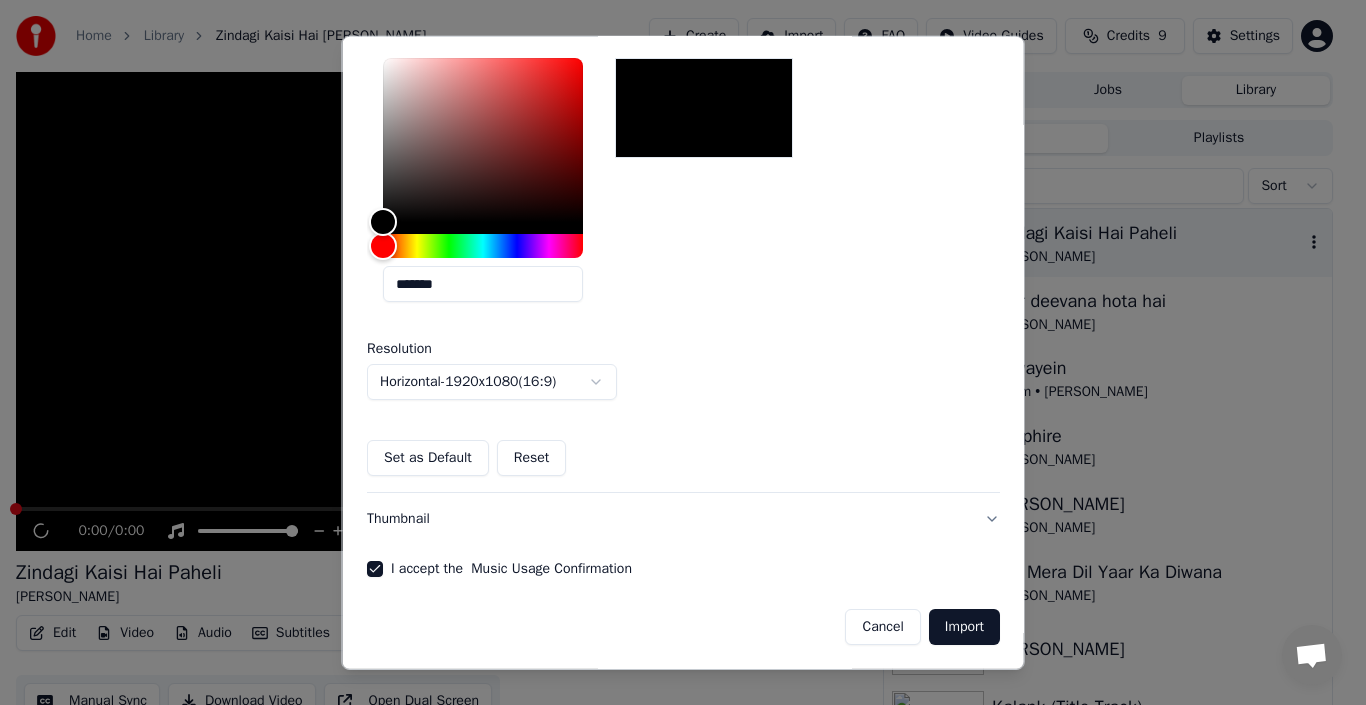 click on "Import" at bounding box center (963, 627) 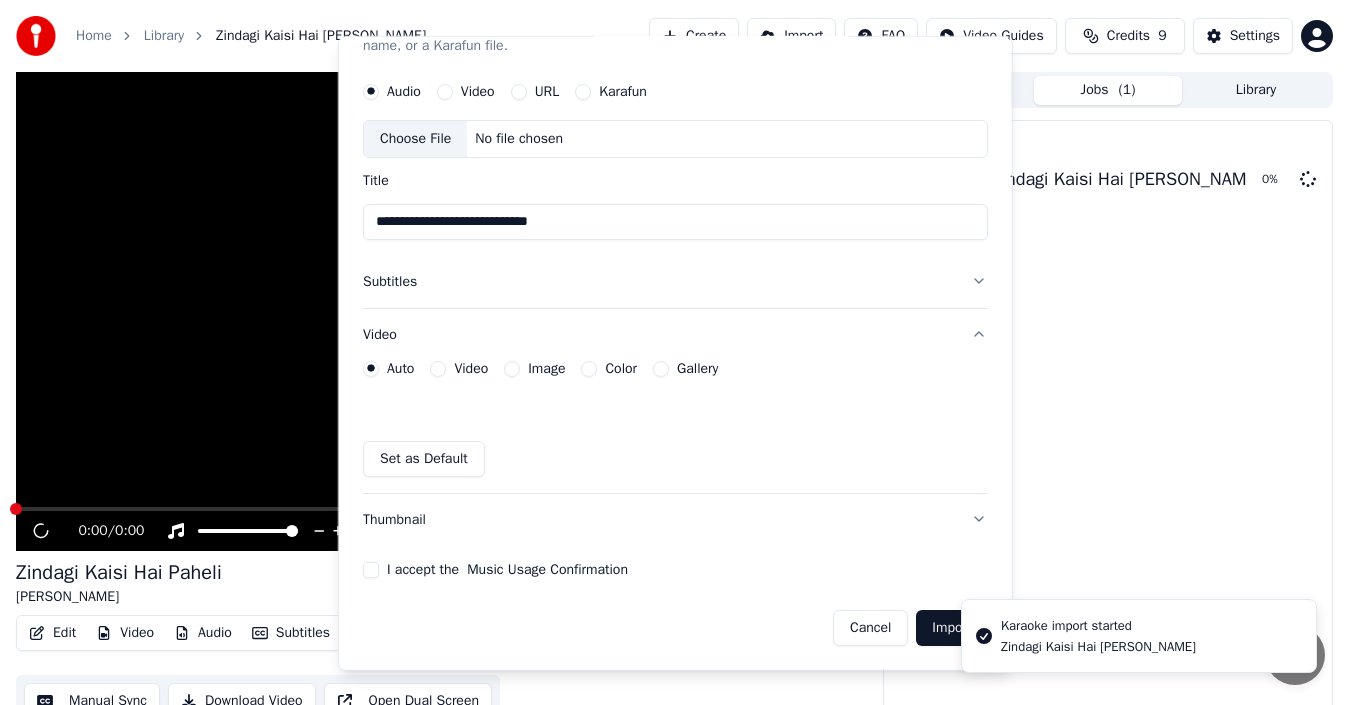 type 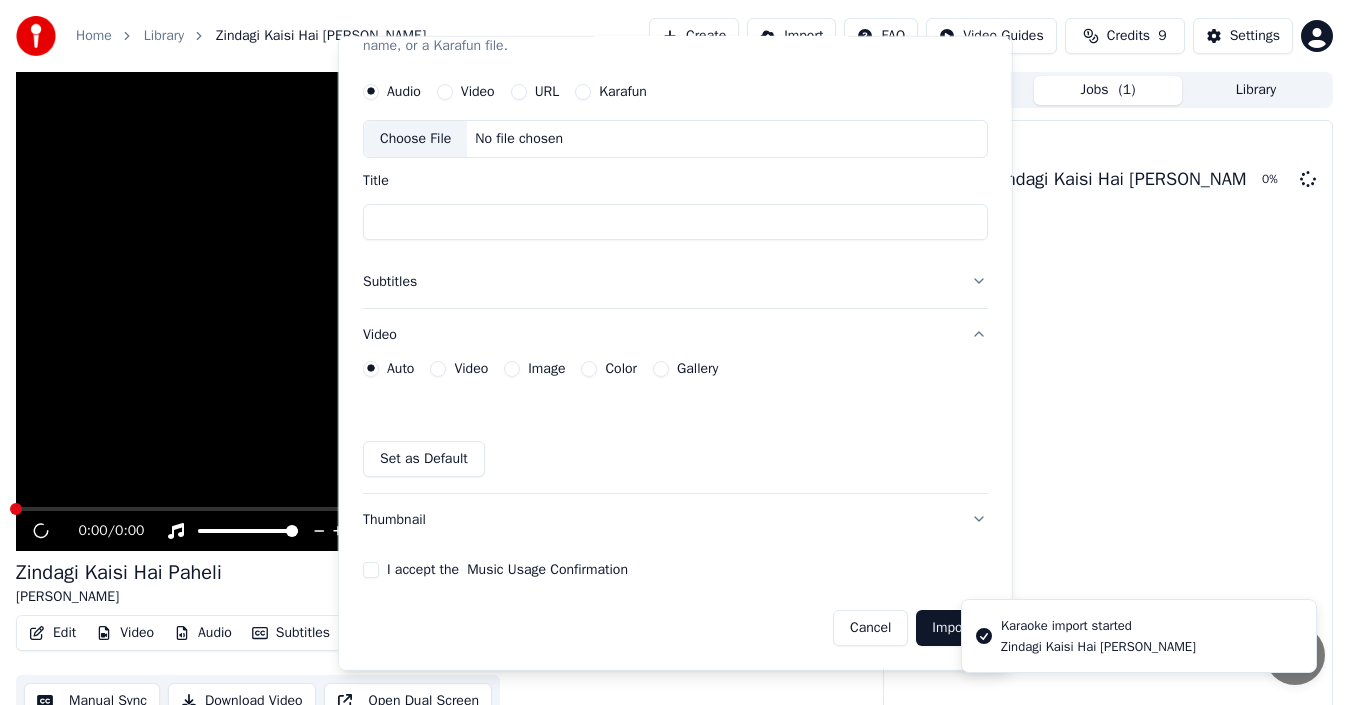 scroll, scrollTop: 71, scrollLeft: 0, axis: vertical 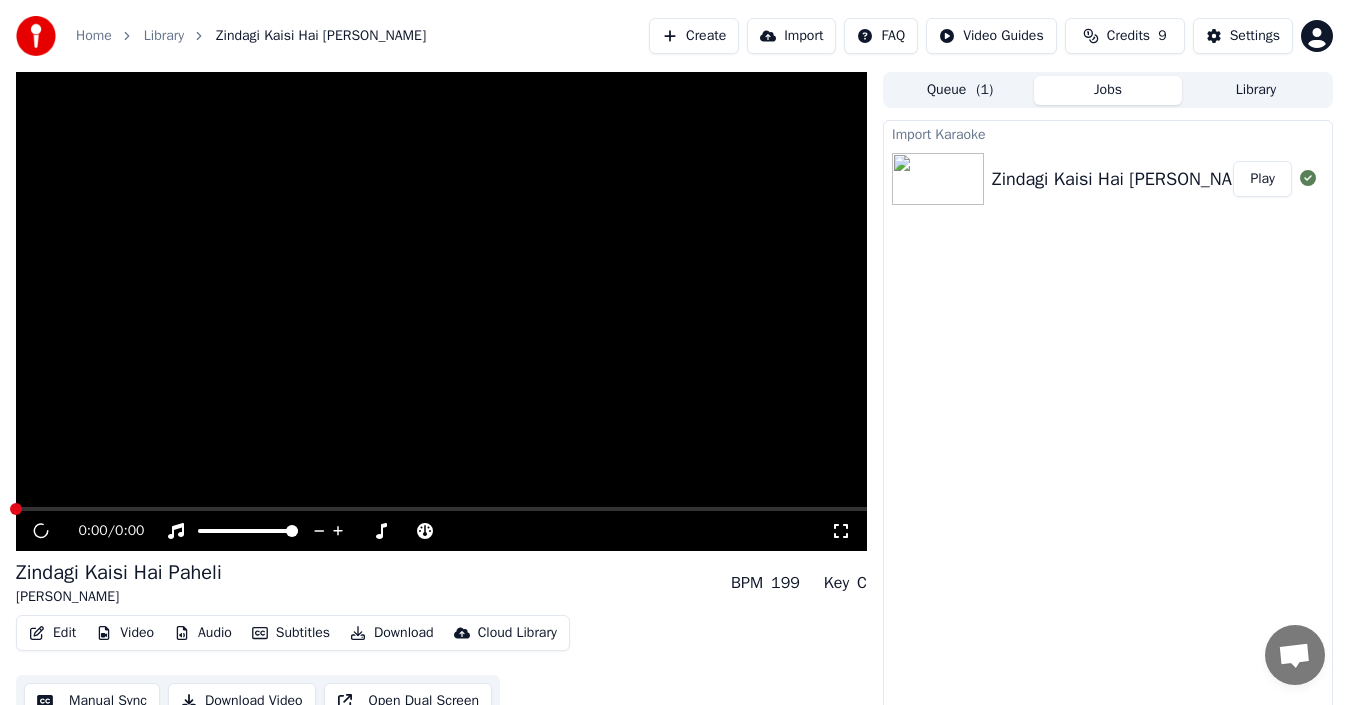 click on "Play" at bounding box center (1262, 179) 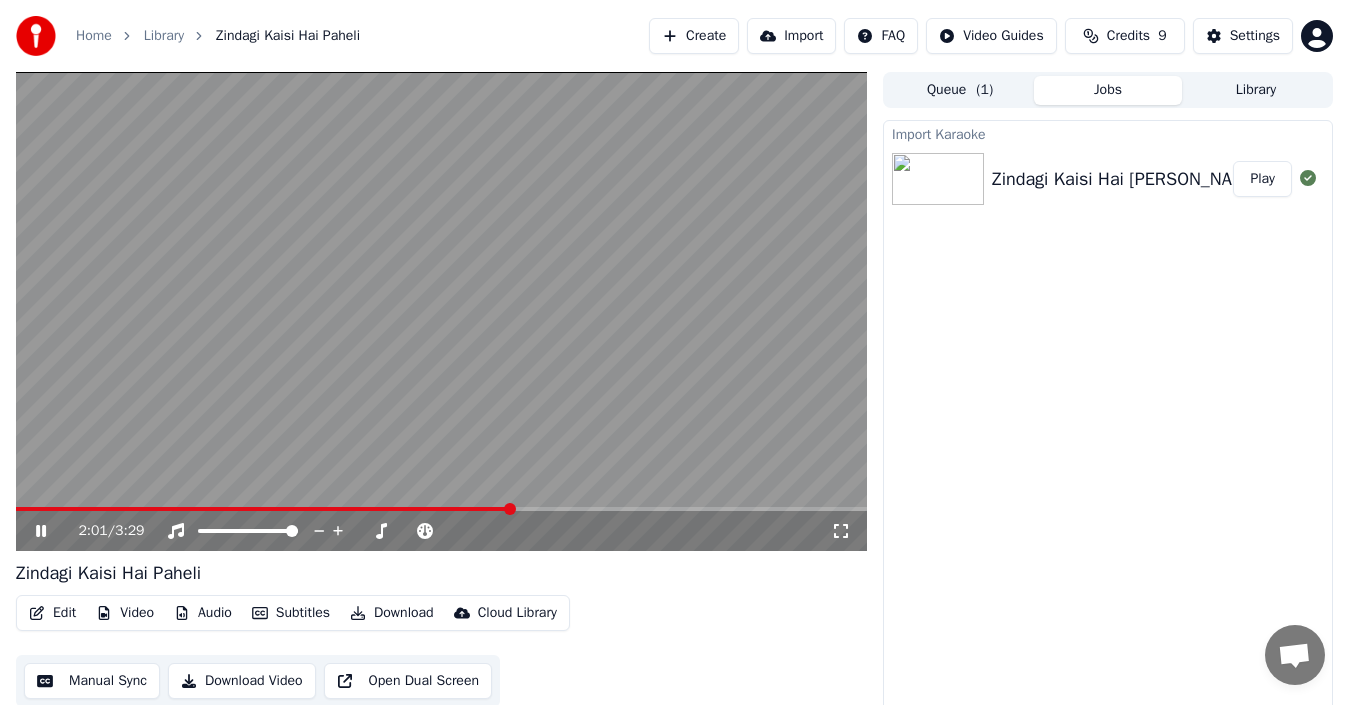 click on "Manual Sync" at bounding box center [92, 681] 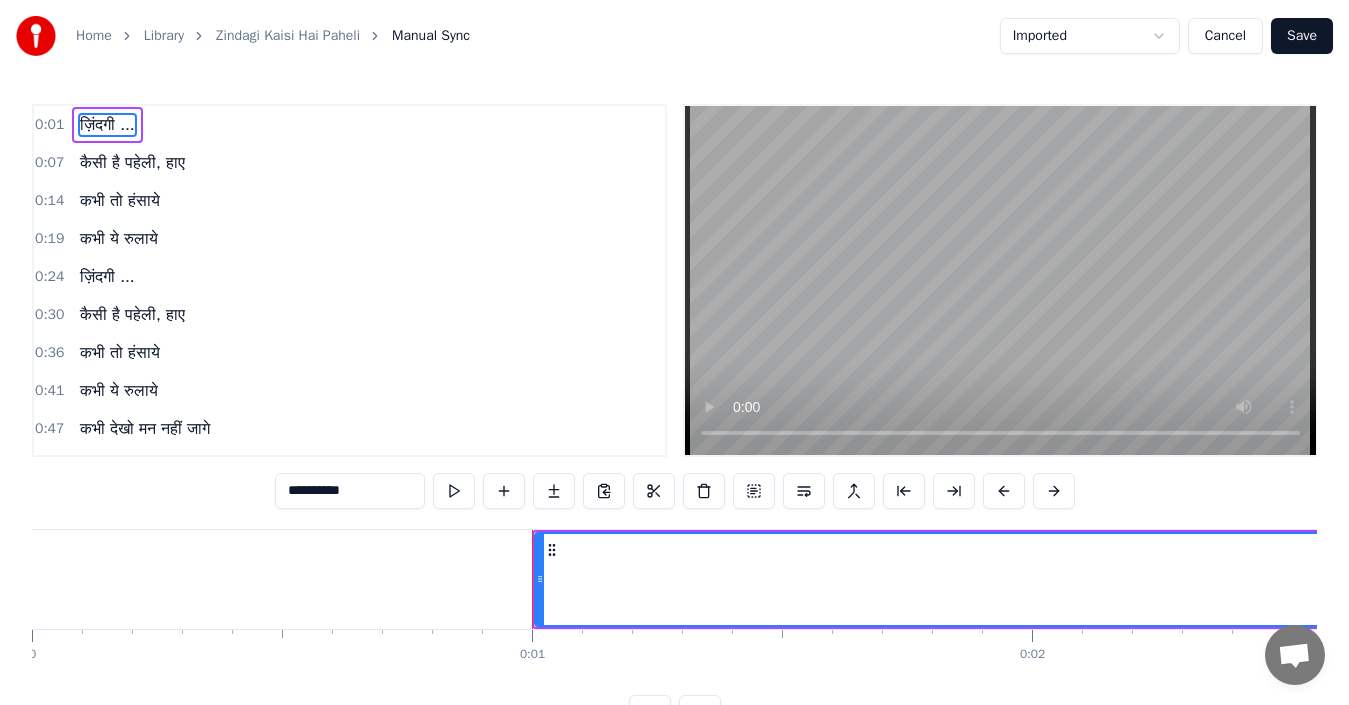 click at bounding box center [1000, 280] 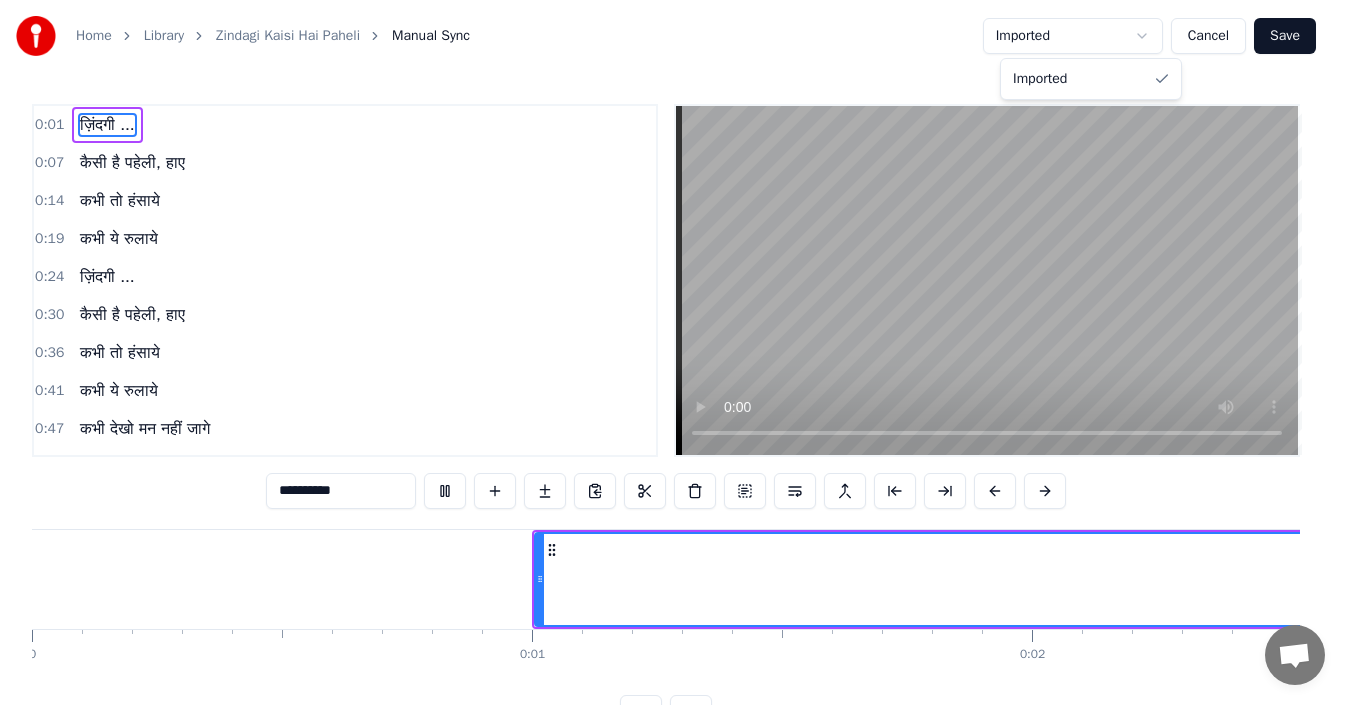 click on "Home Library Zindagi Kaisi Hai Paheli Manual Sync Imported Cancel Save 0:01 ज़िंदगी ... 0:07 कैसी है पहेली, हाए 0:14 कभी तो हंसाये 0:19 कभी ये रुलाये 0:24 ज़िंदगी ... 0:30 कैसी है पहेली, हाए 0:36 कभी तो हंसाये 0:41 कभी ये रुलाये 0:47 कभी देखो मन नहीं जागे 0:53 पीछे पीछे सपनों के भागे 1:00 कभी देखो मन नहीं जागे 1:06 पीछे पीछे सपनों के भागे 1:13 एक दिन सपनों का राही 1:20 चला जाए सपनों के आगे कहाँ 1:27 ज़िंदगी ... 1:33 कैसी है पहेली, हाए 1:39 कभी तो हंसाये 1:44 कभी ये रुलाये 1:50 जिन्होने सजाए यहाँ मेले 1:56 2:03 0" at bounding box center (674, 381) 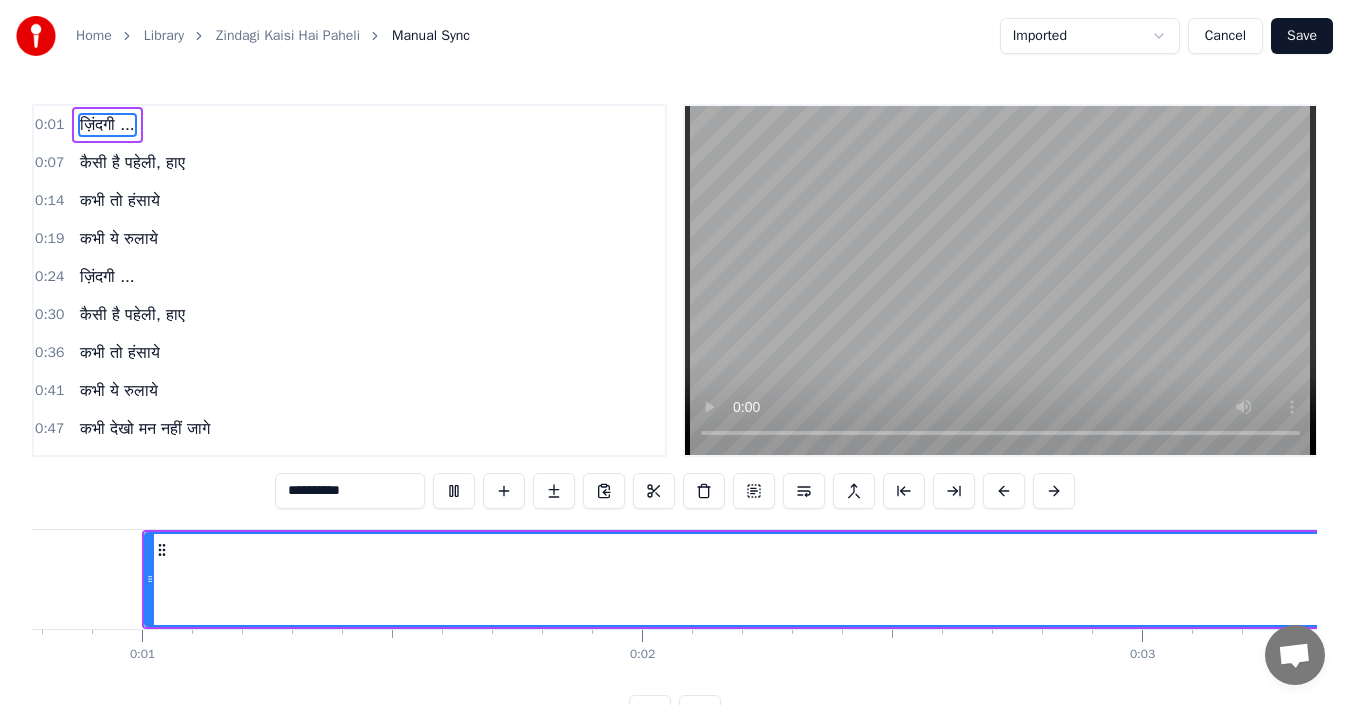 click on "Home Library Zindagi Kaisi Hai Paheli Manual Sync Imported Cancel Save 0:01 ज़िंदगी ... 0:07 कैसी है पहेली, हाए 0:14 कभी तो हंसाये 0:19 कभी ये रुलाये 0:24 ज़िंदगी ... 0:30 कैसी है पहेली, हाए 0:36 कभी तो हंसाये 0:41 कभी ये रुलाये 0:47 कभी देखो मन नहीं जागे 0:53 पीछे पीछे सपनों के भागे 1:00 कभी देखो मन नहीं जागे 1:06 पीछे पीछे सपनों के भागे 1:13 एक दिन सपनों का राही 1:20 चला जाए सपनों के आगे कहाँ 1:27 ज़िंदगी ... 1:33 कैसी है पहेली, हाए 1:39 कभी तो हंसाये 1:44 कभी ये रुलाये 1:50 जिन्होने सजाए यहाँ मेले 1:56 2:03 0" at bounding box center [674, 381] 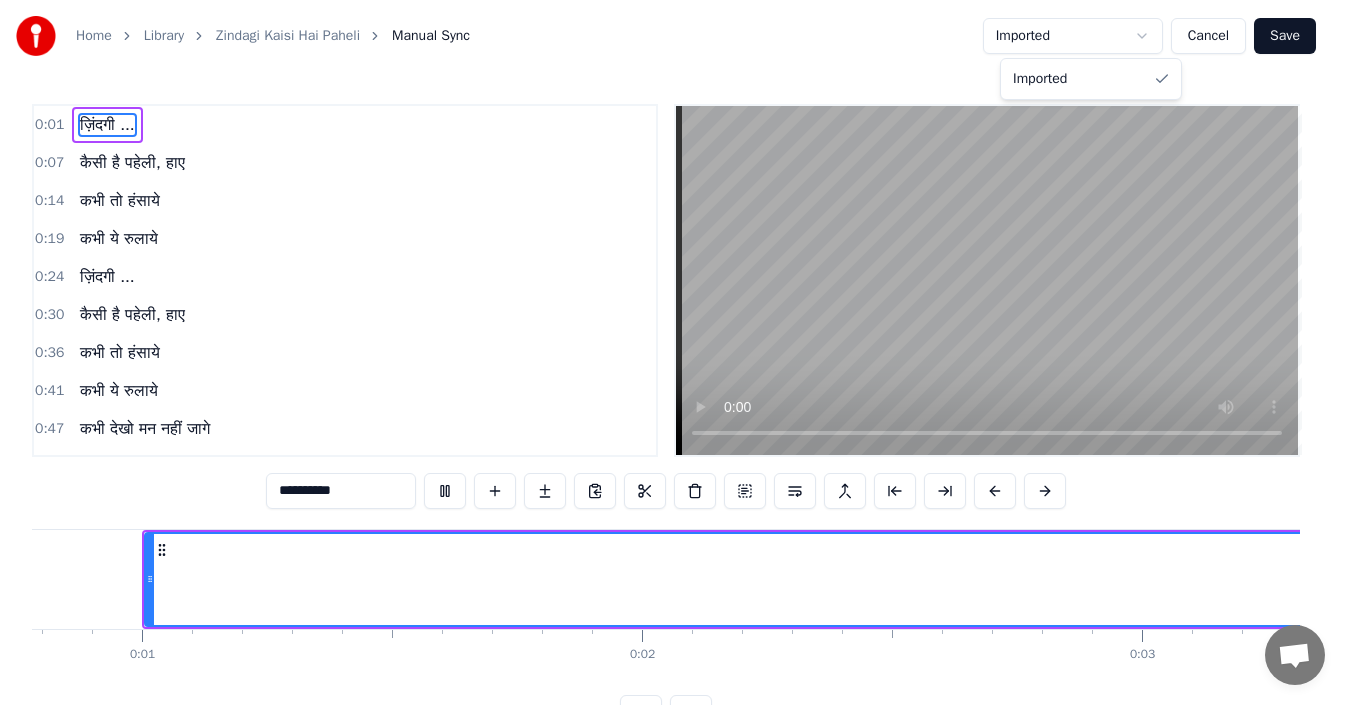scroll, scrollTop: 0, scrollLeft: 1669, axis: horizontal 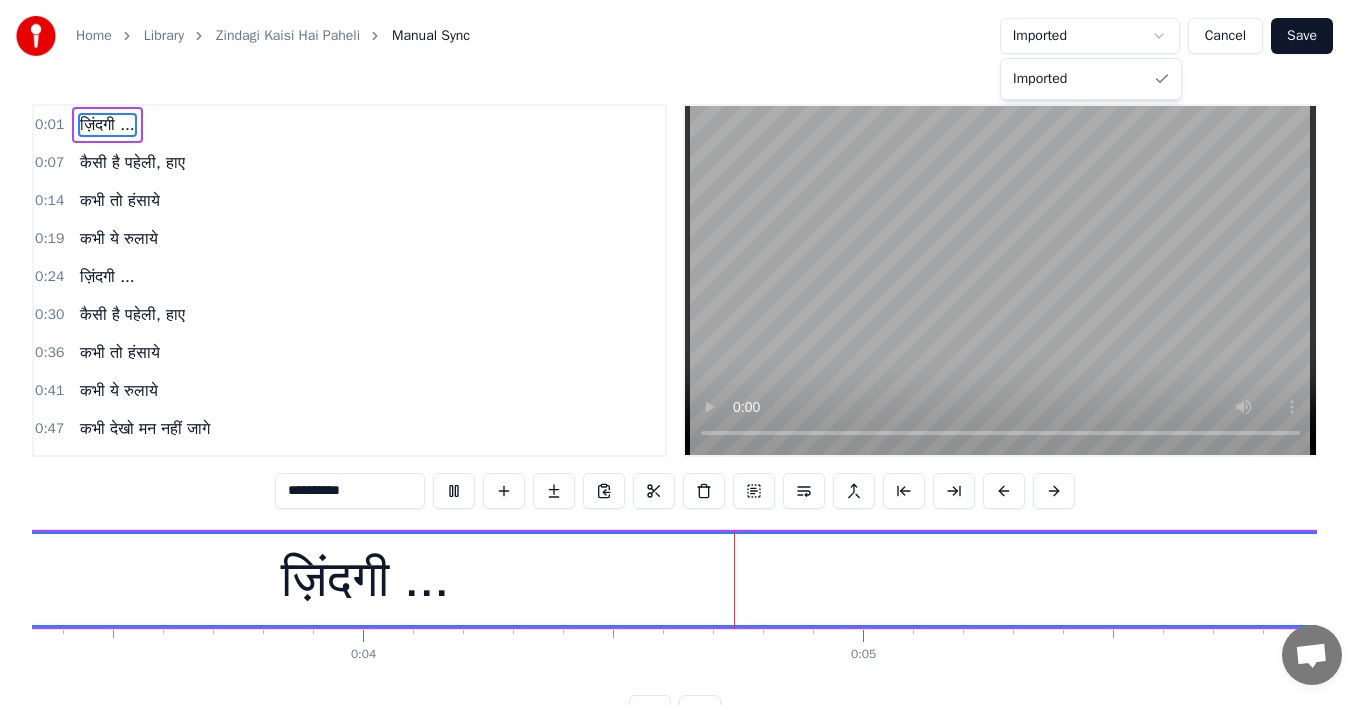 click on "Home Library Zindagi Kaisi Hai Paheli Manual Sync Imported Cancel Save 0:01 ज़िंदगी ... 0:07 कैसी है पहेली, हाए 0:14 कभी तो हंसाये 0:19 कभी ये रुलाये 0:24 ज़िंदगी ... 0:30 कैसी है पहेली, हाए 0:36 कभी तो हंसाये 0:41 कभी ये रुलाये 0:47 कभी देखो मन नहीं जागे 0:53 पीछे पीछे सपनों के भागे 1:00 कभी देखो मन नहीं जागे 1:06 पीछे पीछे सपनों के भागे 1:13 एक दिन सपनों का राही 1:20 चला जाए सपनों के आगे कहाँ 1:27 ज़िंदगी ... 1:33 कैसी है पहेली, हाए 1:39 कभी तो हंसाये 1:44 कभी ये रुलाये 1:50 जिन्होने सजाए यहाँ मेले 1:56 2:03 0" at bounding box center (683, 381) 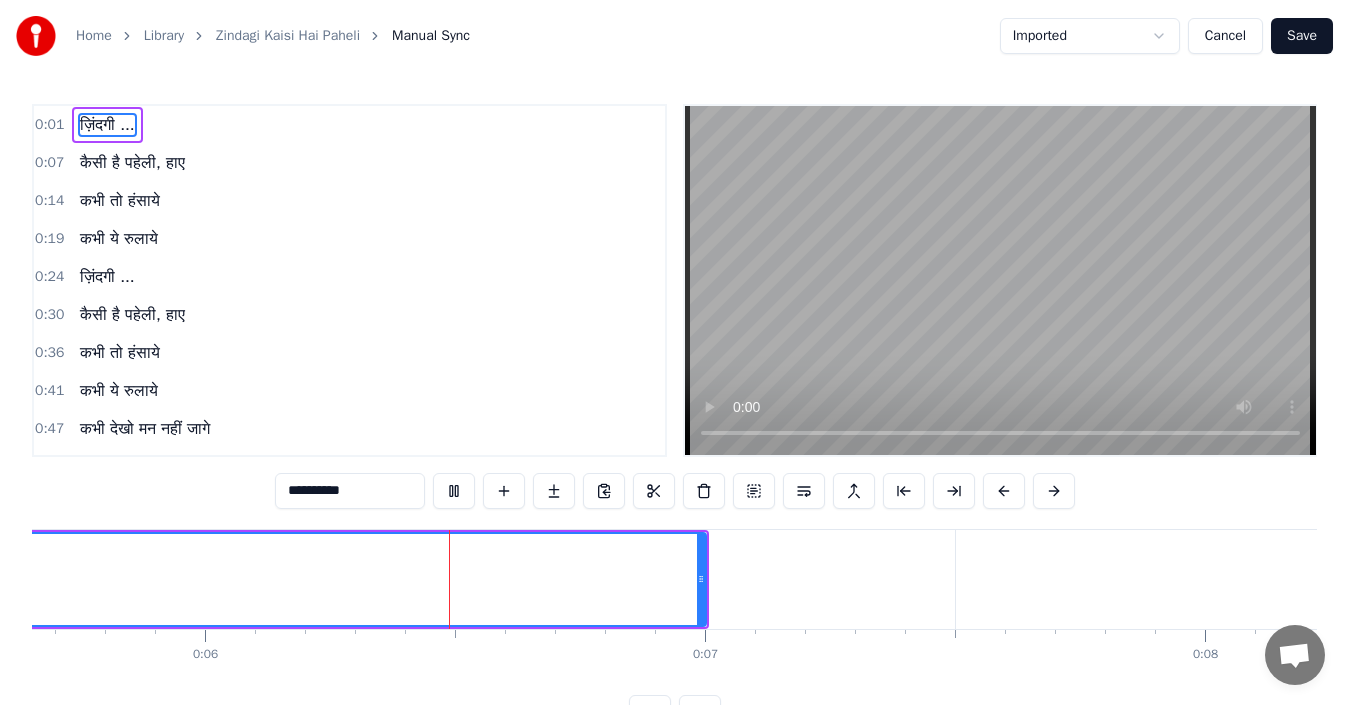 scroll, scrollTop: 0, scrollLeft: 2836, axis: horizontal 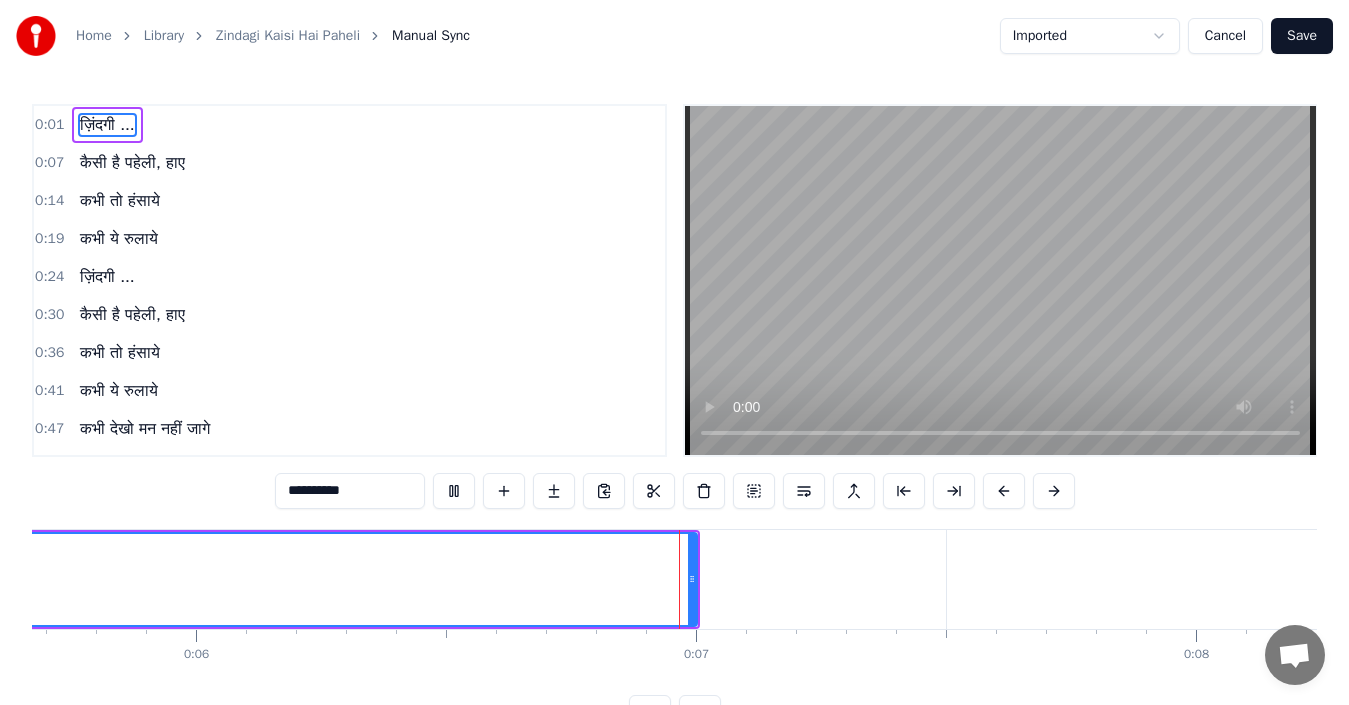 click on "Cancel" at bounding box center [1225, 36] 